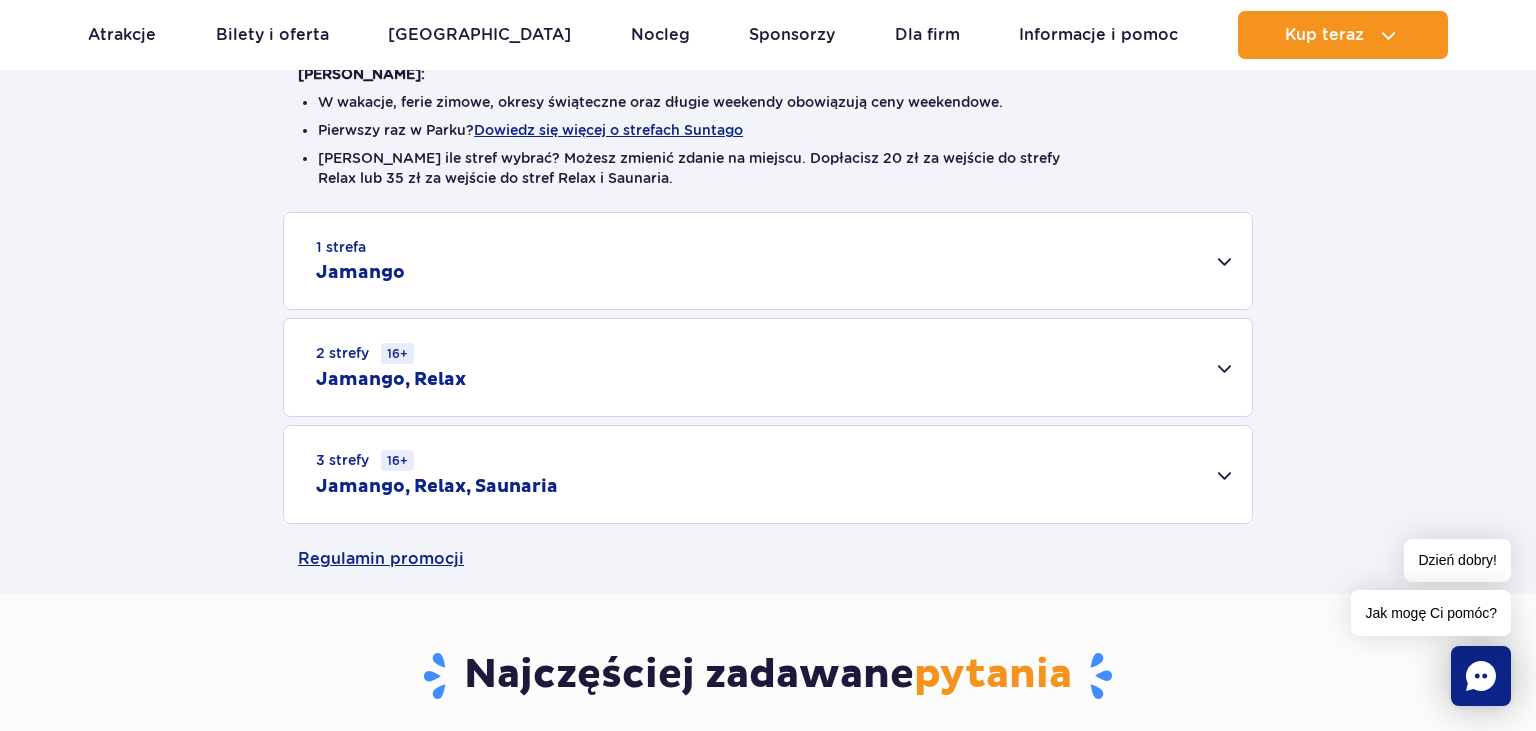 scroll, scrollTop: 633, scrollLeft: 0, axis: vertical 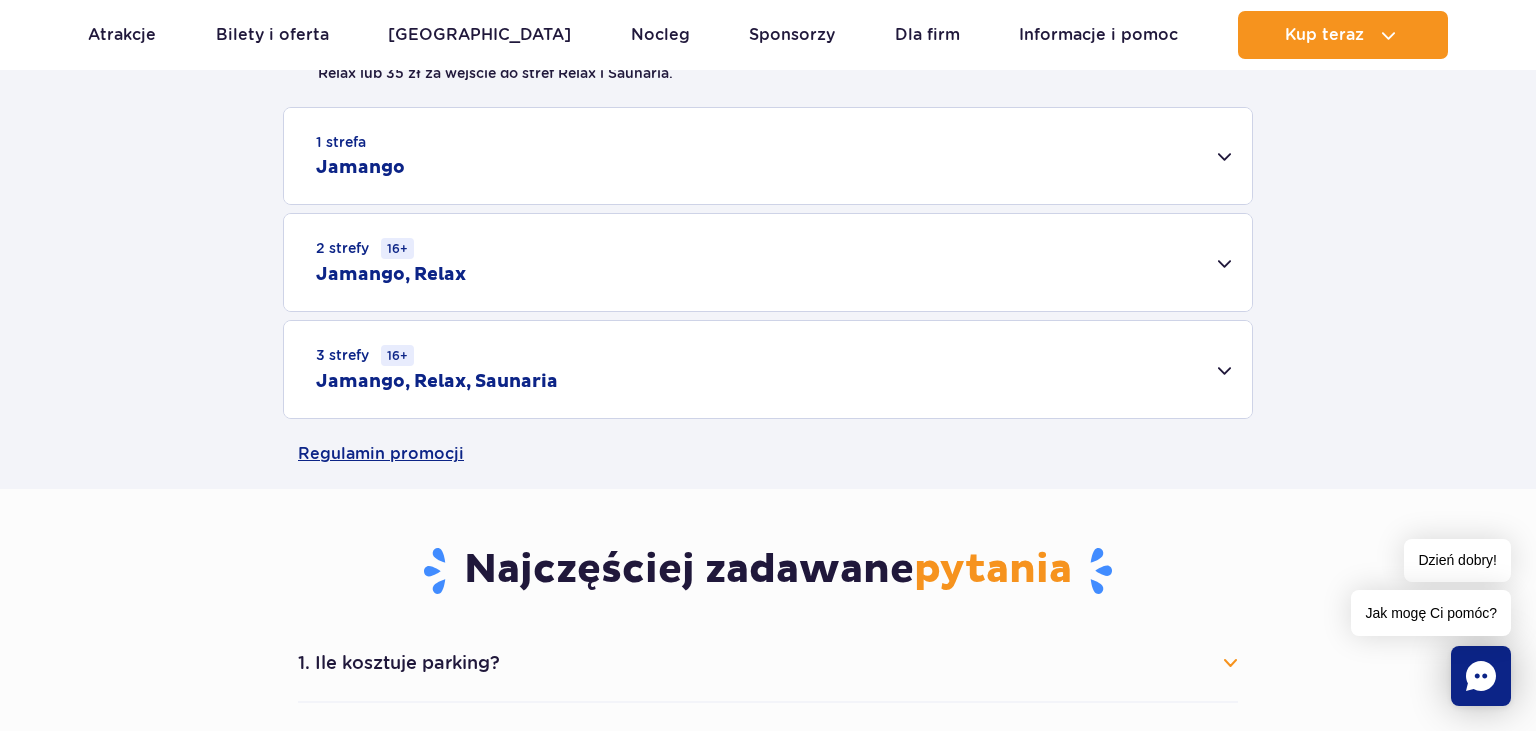 click on "2 strefy  16+
Jamango, Relax" at bounding box center [768, 262] 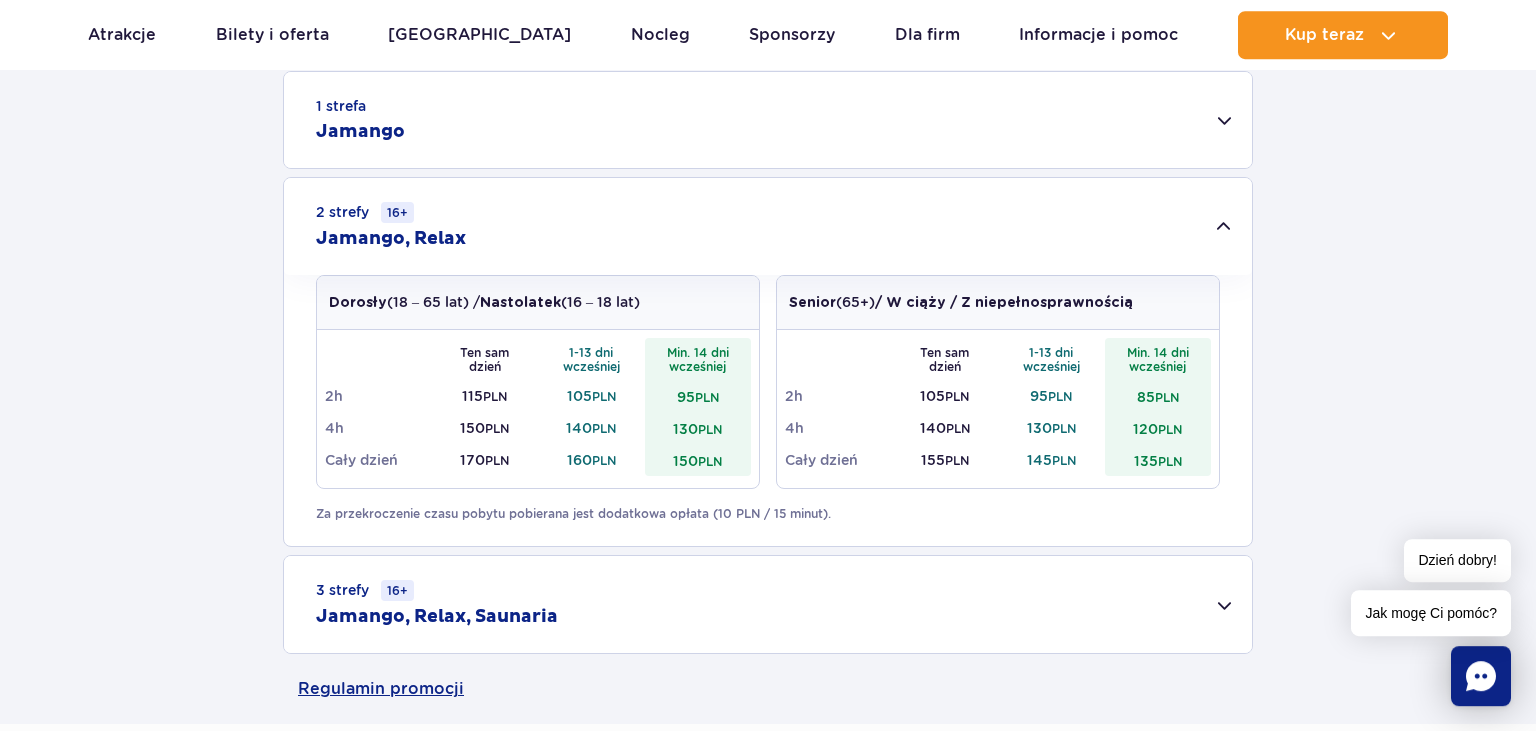scroll, scrollTop: 633, scrollLeft: 0, axis: vertical 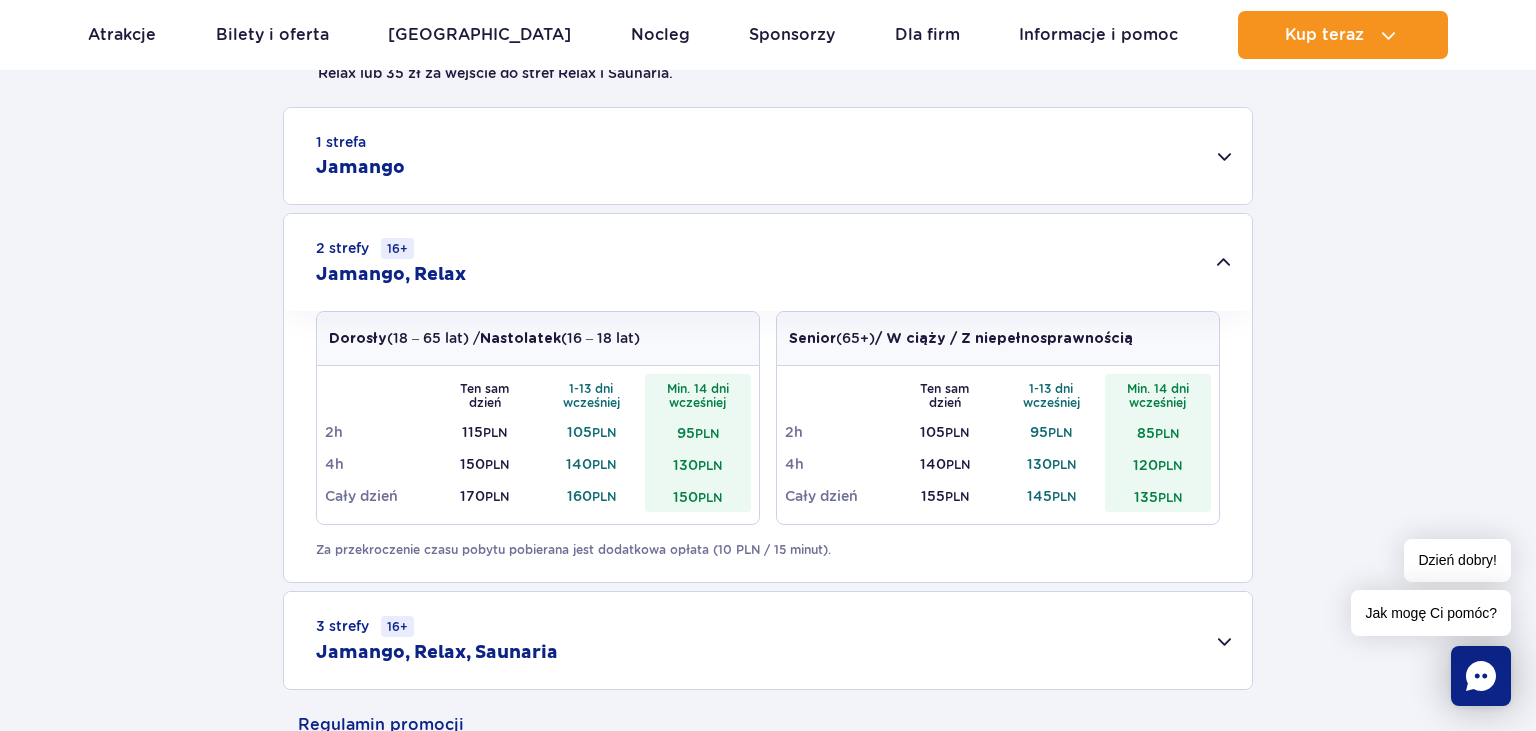 click on "1 strefa
Jamango" at bounding box center [768, 156] 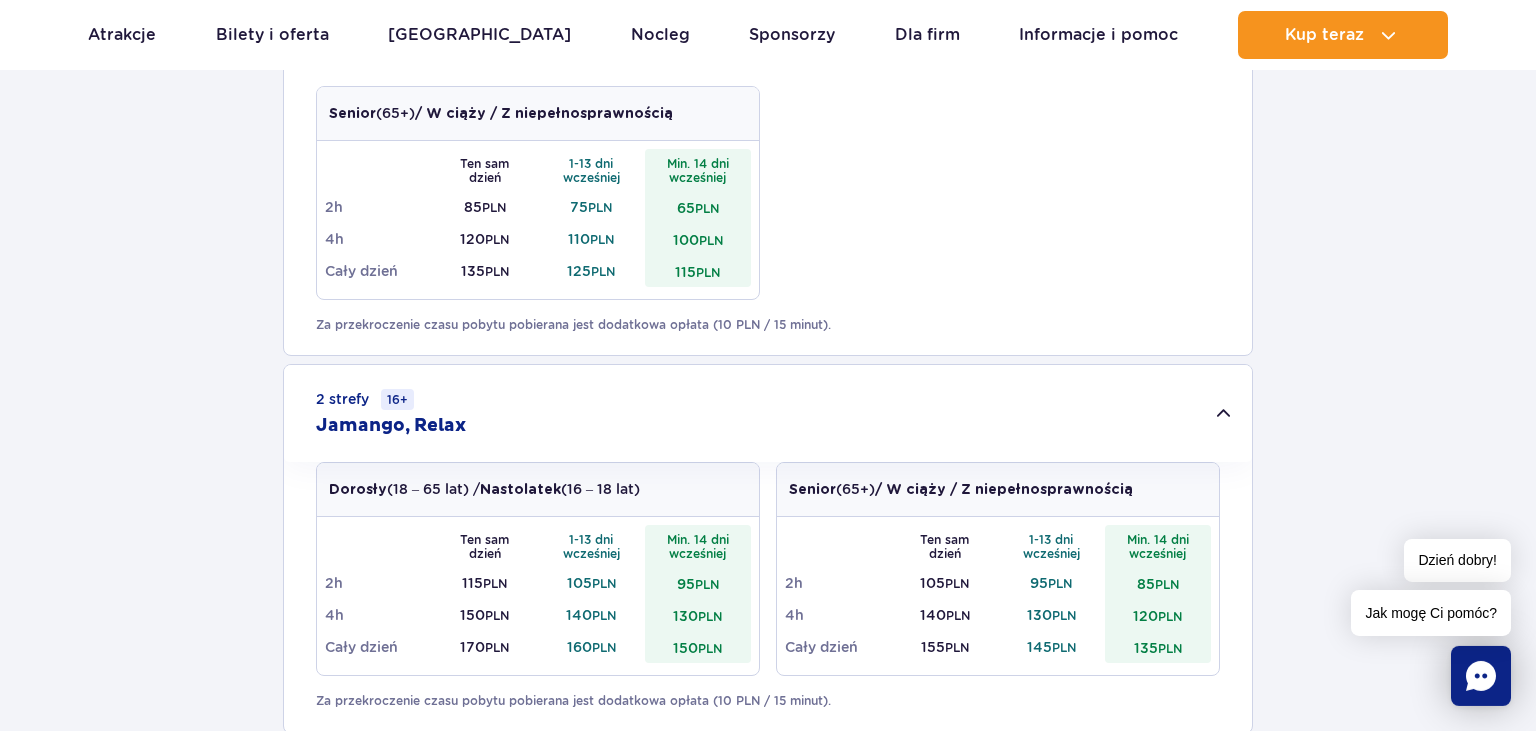scroll, scrollTop: 1372, scrollLeft: 0, axis: vertical 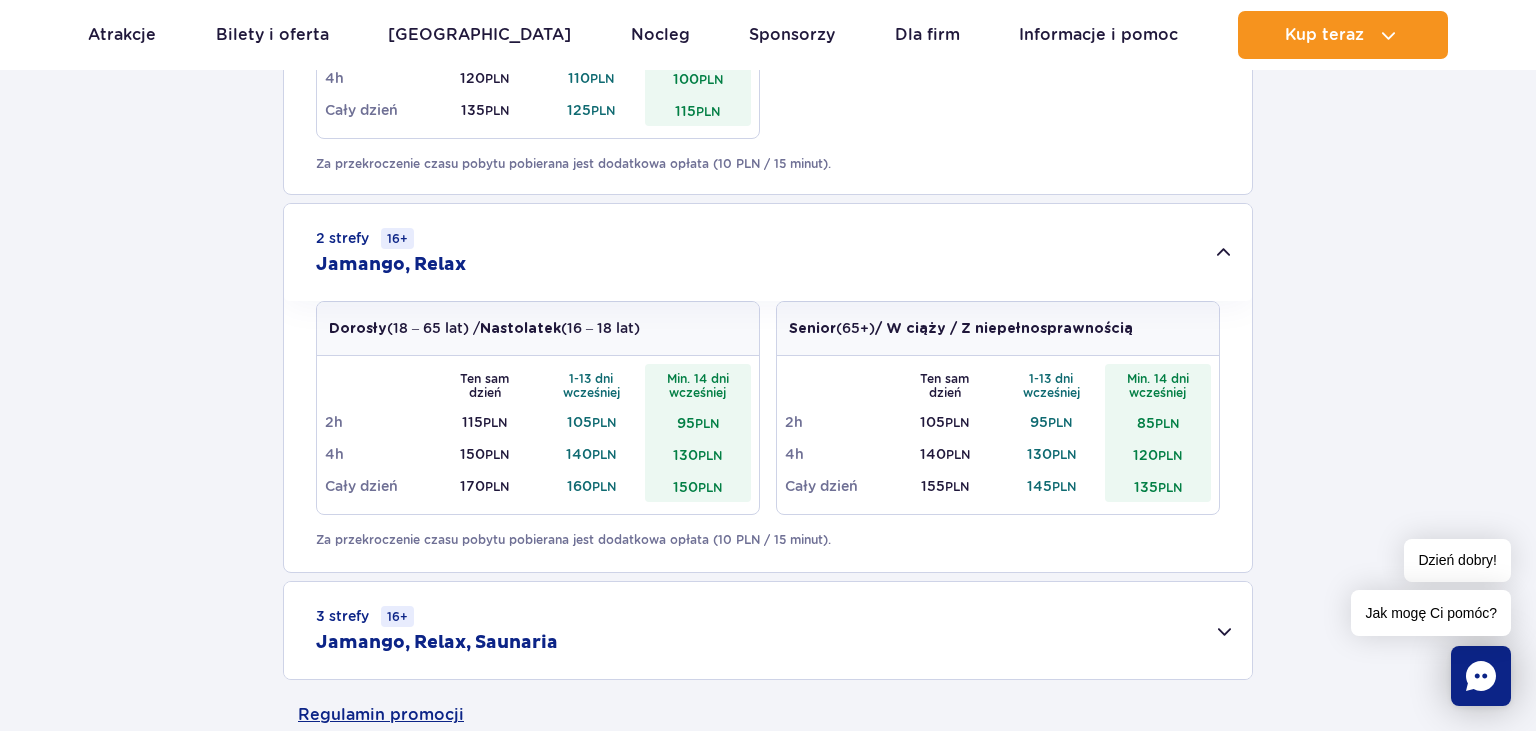 click on "1 strefa
Jamango
Dorosły  (18 – 65 lat) /  Nastolatek  (16 – 18 lat)
Ten sam dzień
1-13 dni wcześniej
Min. 14 dni wcześniej
2h 95  PLN 85  PLN 75  PLN
4h 130  PLN 120  PLN 110  PLN
Cały dzień 150  PLN 140  PLN 130  PLN
Dziecko do 16 lat  (powyżej 120 cm)
Ten sam dzień
1-13 dni wcześniej
Min. 14 dni wcześniej
2h 80  PLN 70  PLN 60  PLN
4h 115  PLN 105  PLN 95  PLN
Cały dzień 130  PLN PLN" at bounding box center (768, 24) 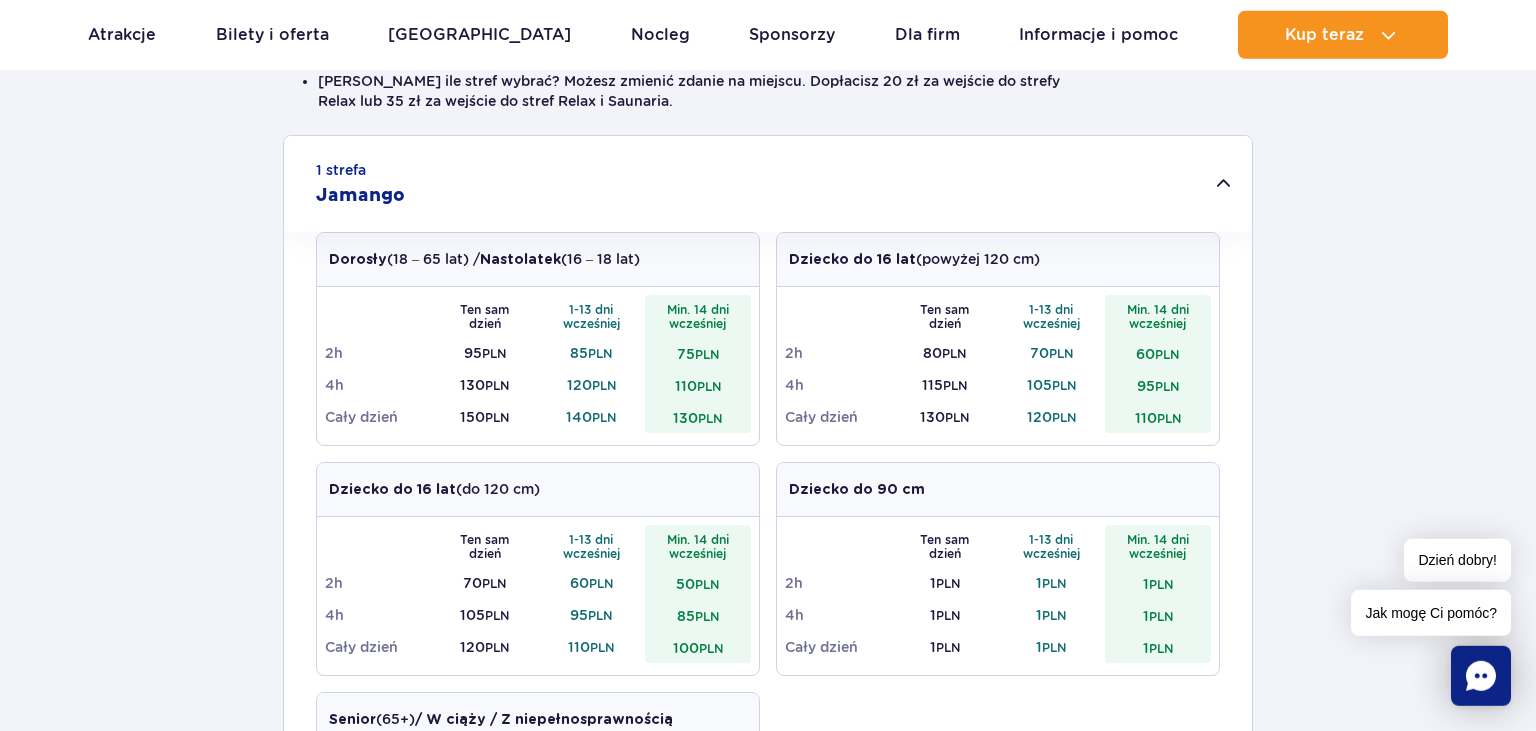 scroll, scrollTop: 528, scrollLeft: 0, axis: vertical 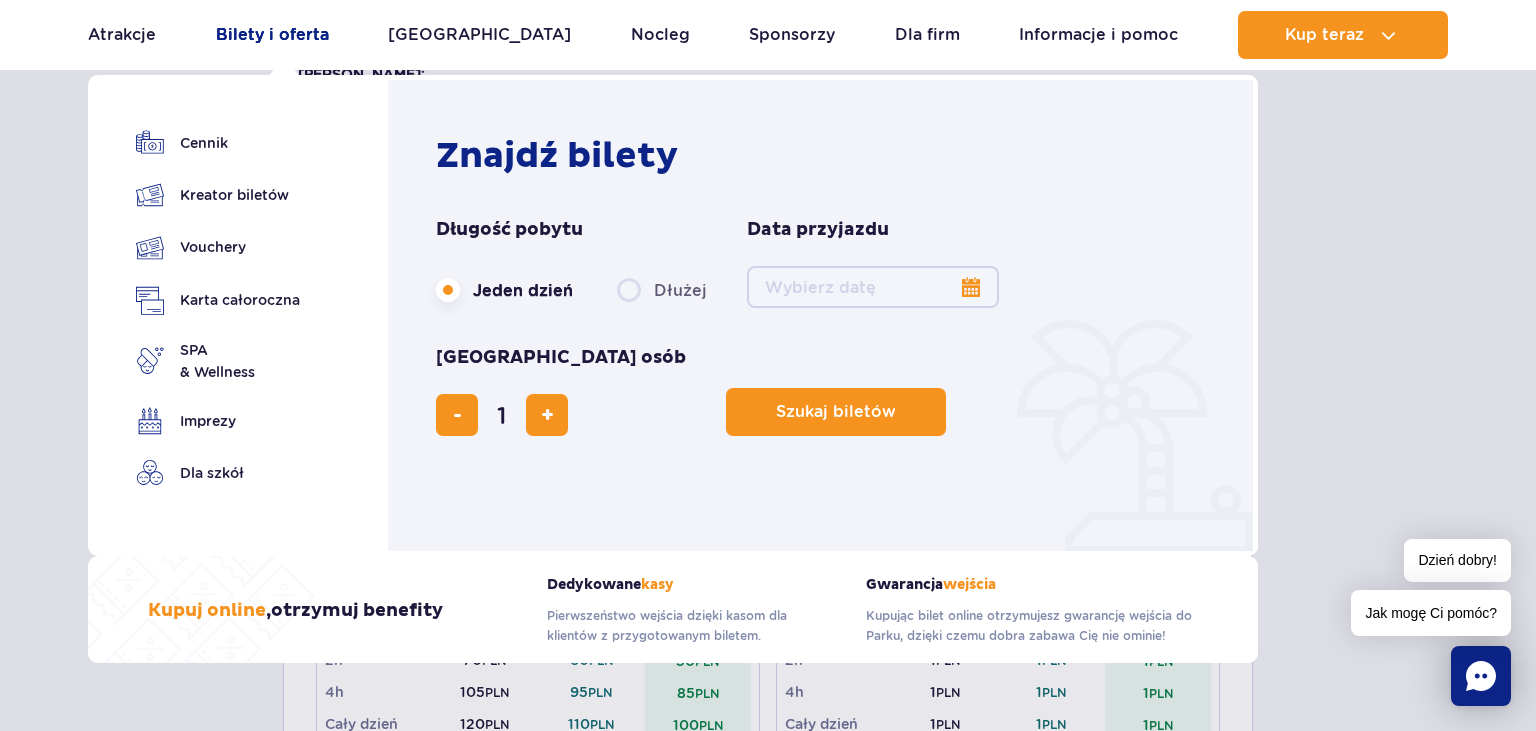 click on "Bilety i oferta" at bounding box center (272, 35) 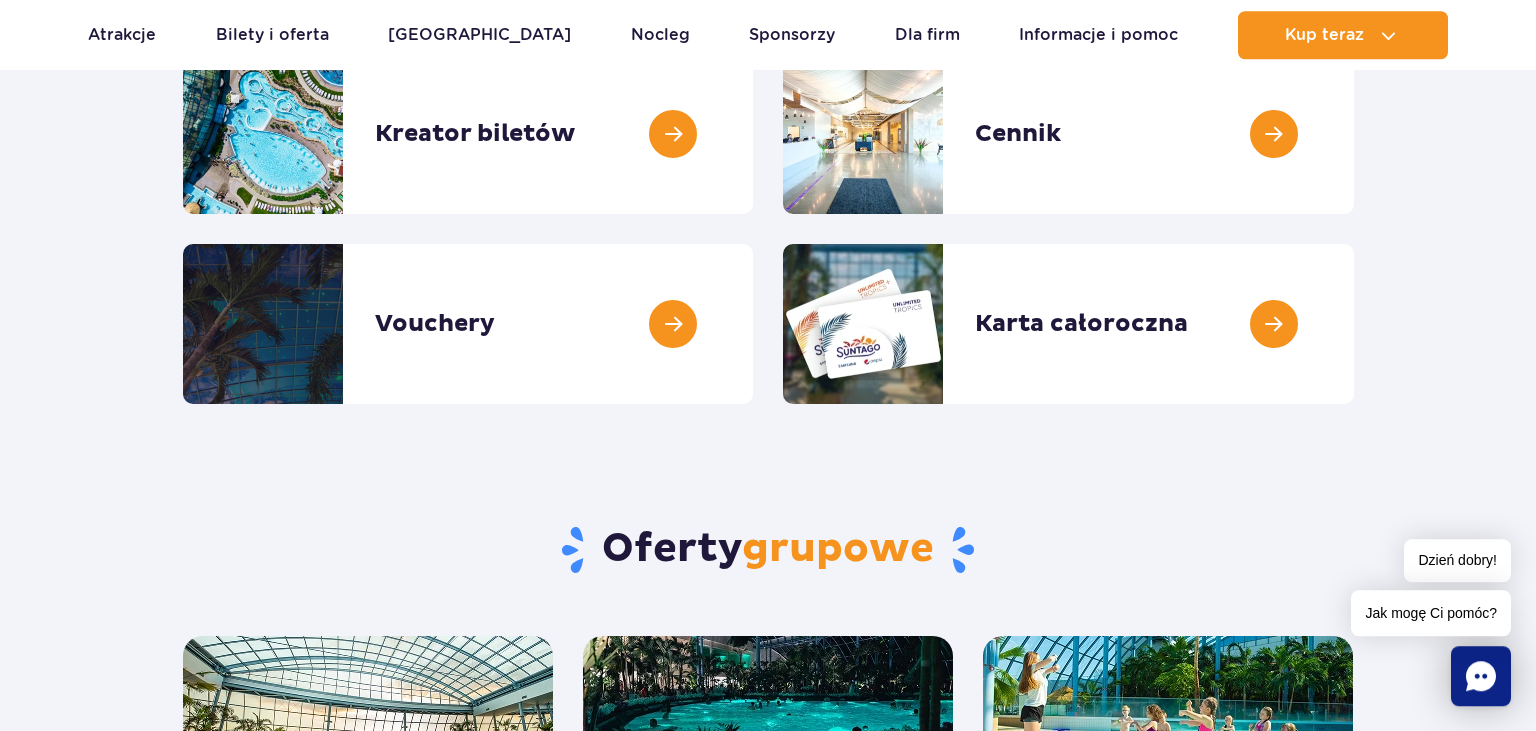 scroll, scrollTop: 316, scrollLeft: 0, axis: vertical 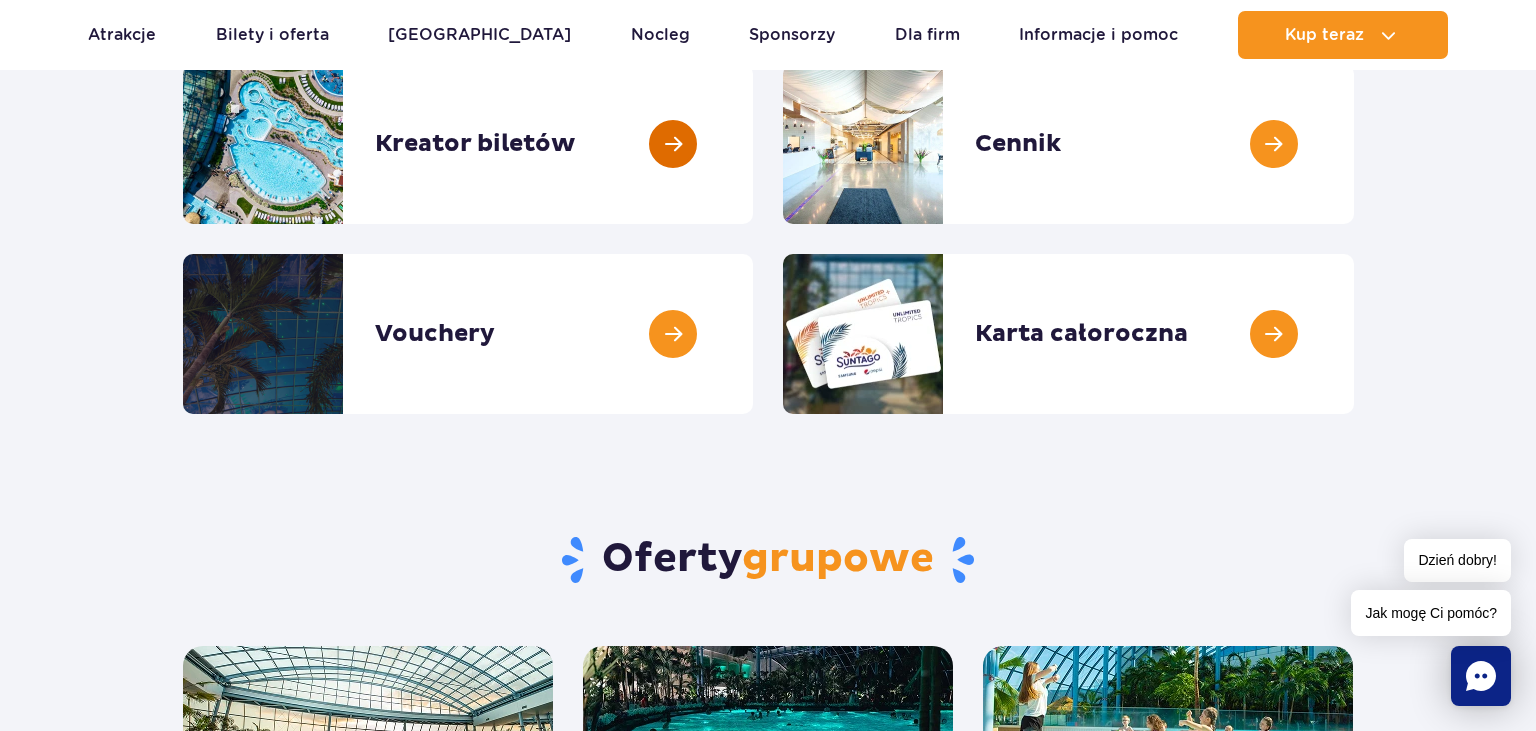 click at bounding box center [753, 144] 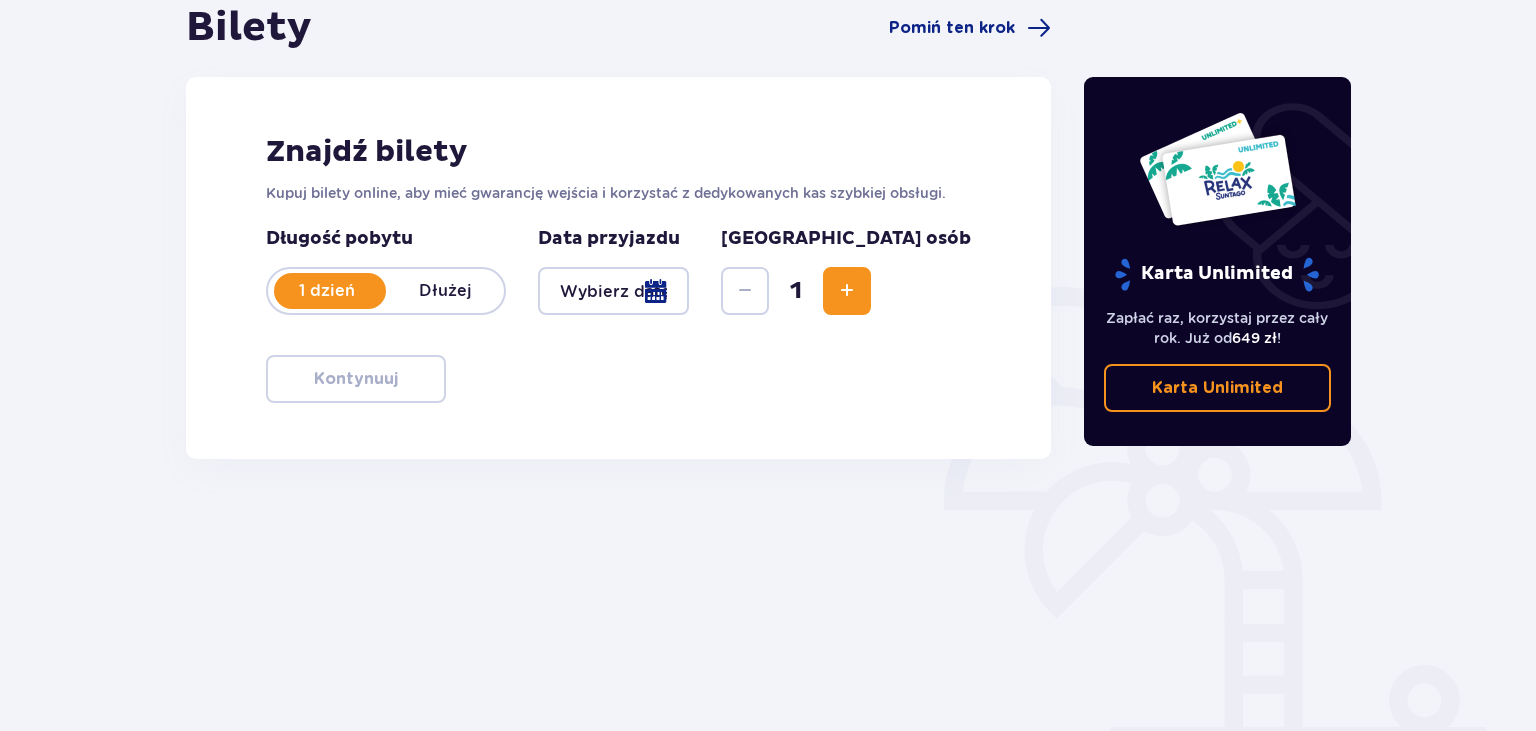 scroll, scrollTop: 211, scrollLeft: 0, axis: vertical 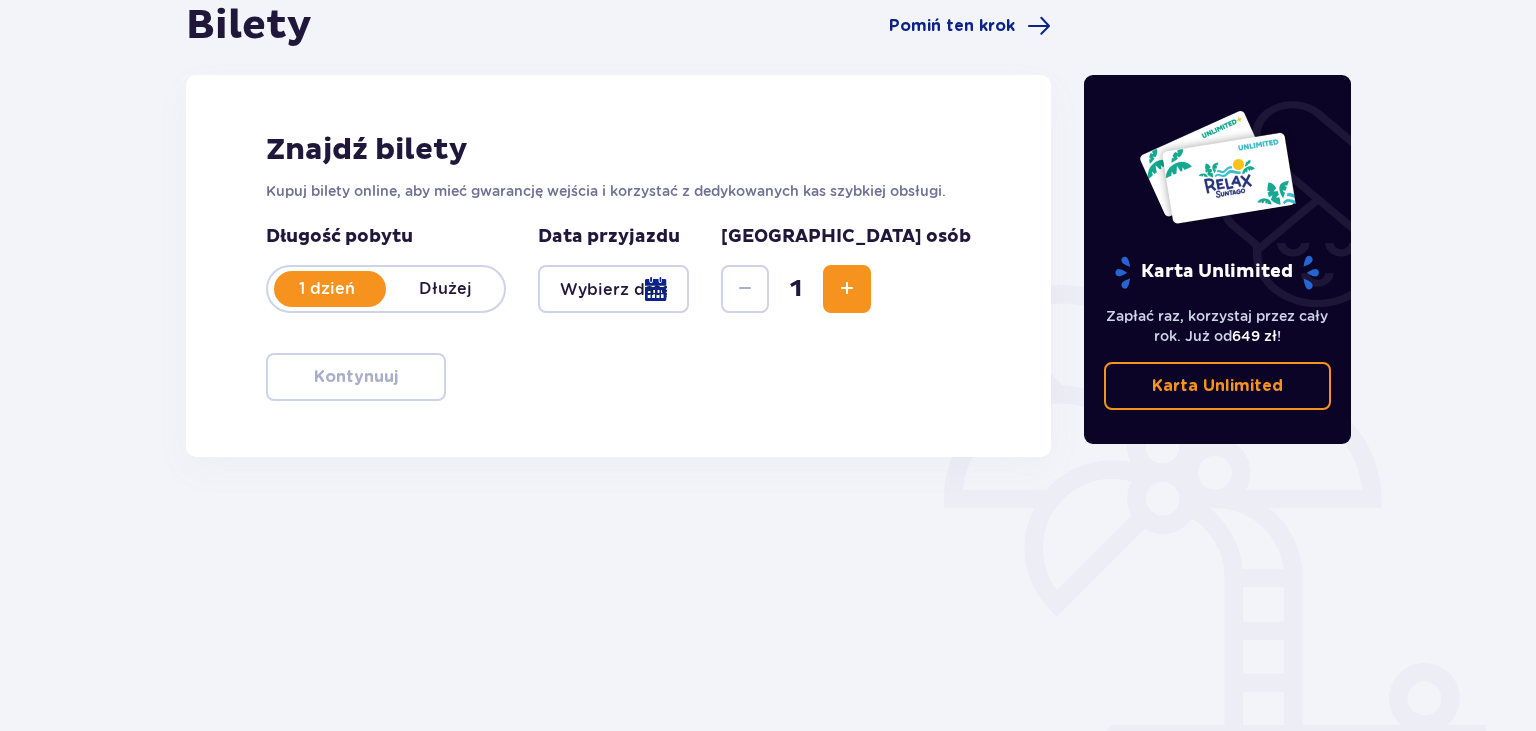 click at bounding box center [613, 289] 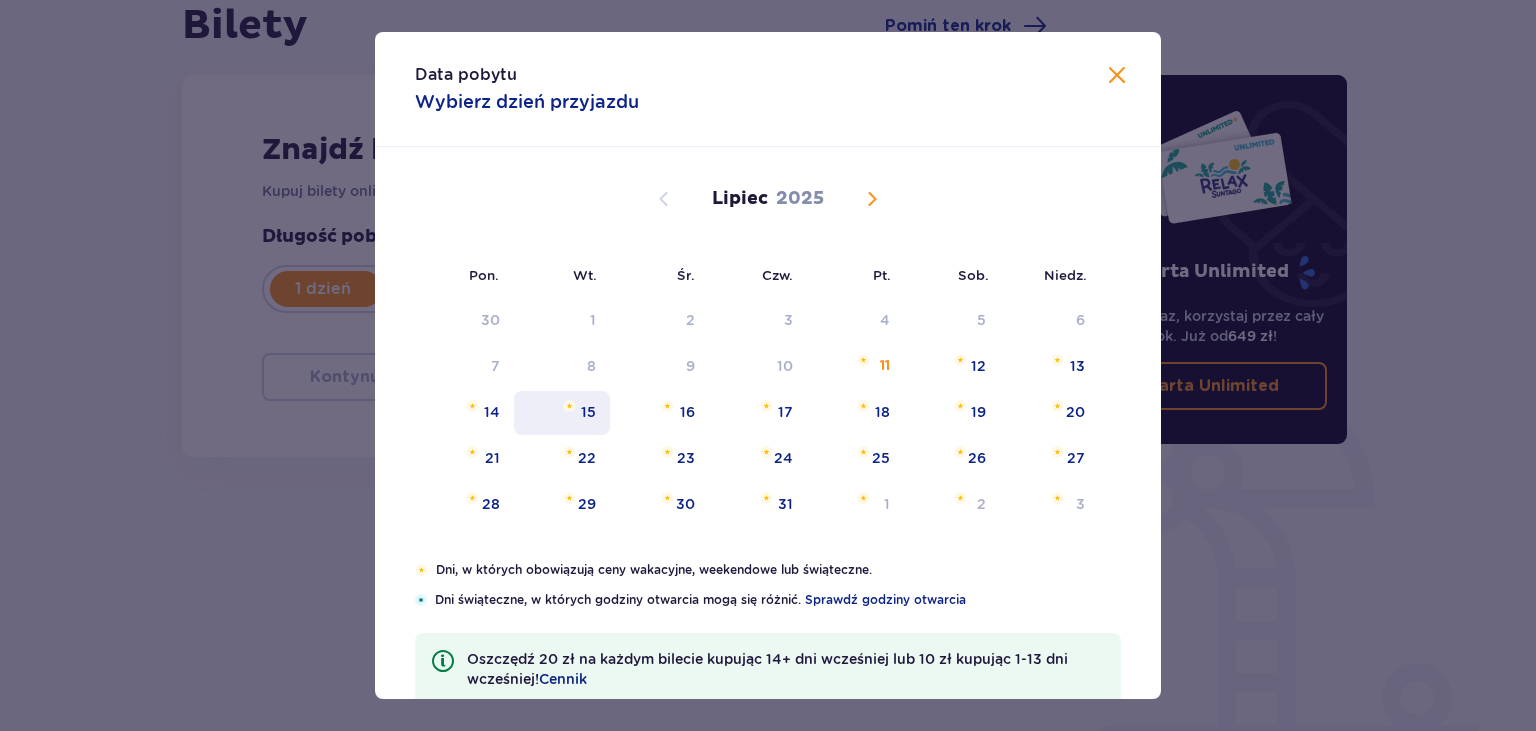 click on "15" at bounding box center [562, 413] 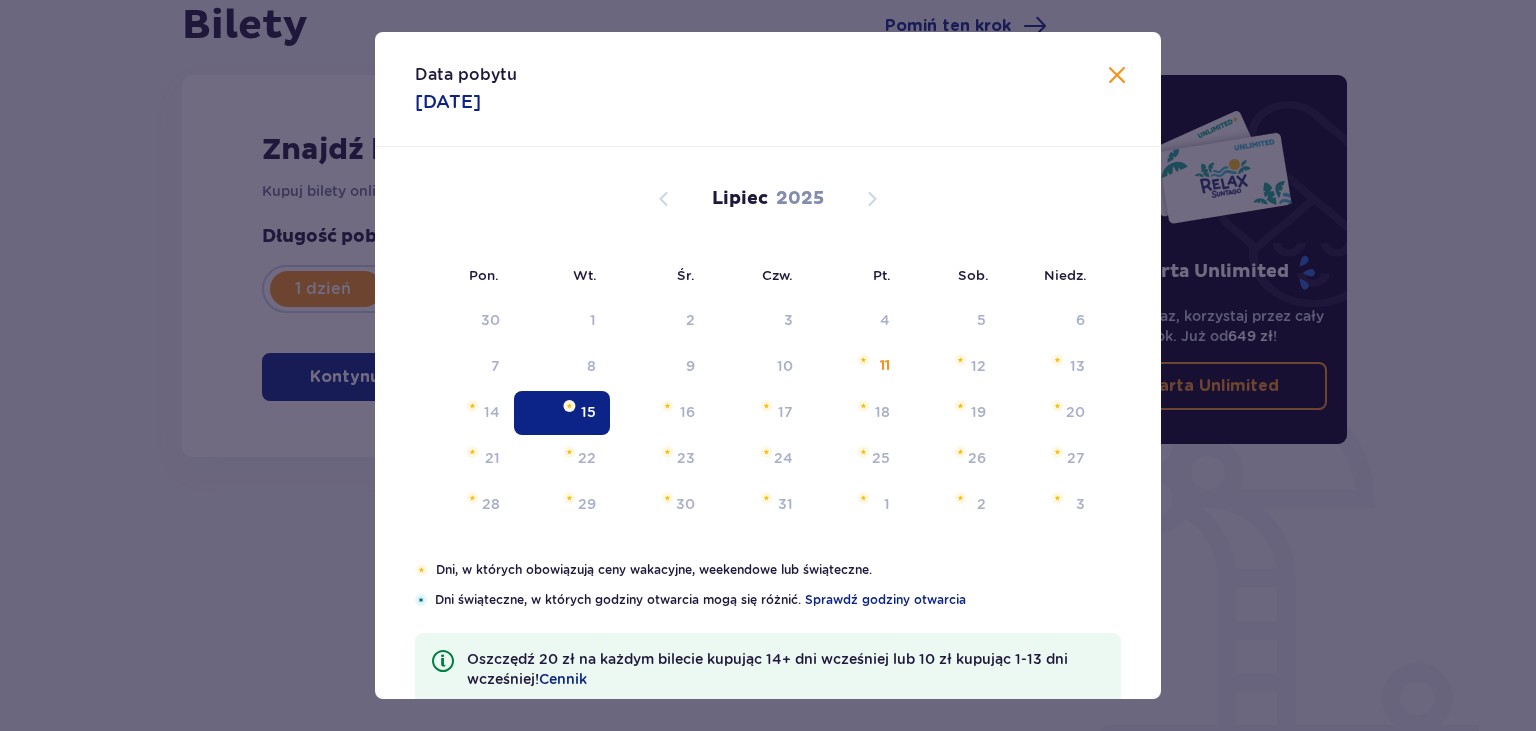 type on "15.07.25" 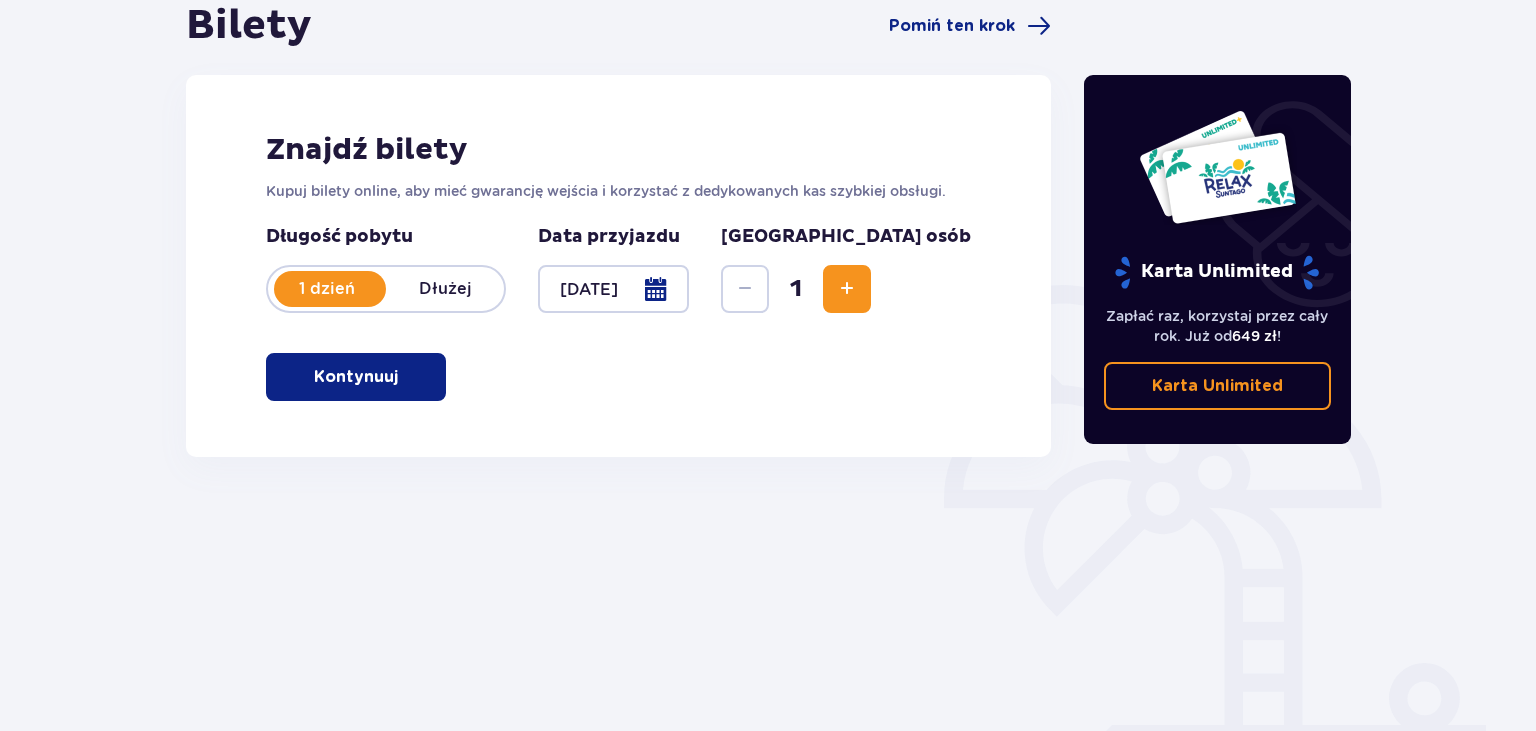 click at bounding box center [847, 289] 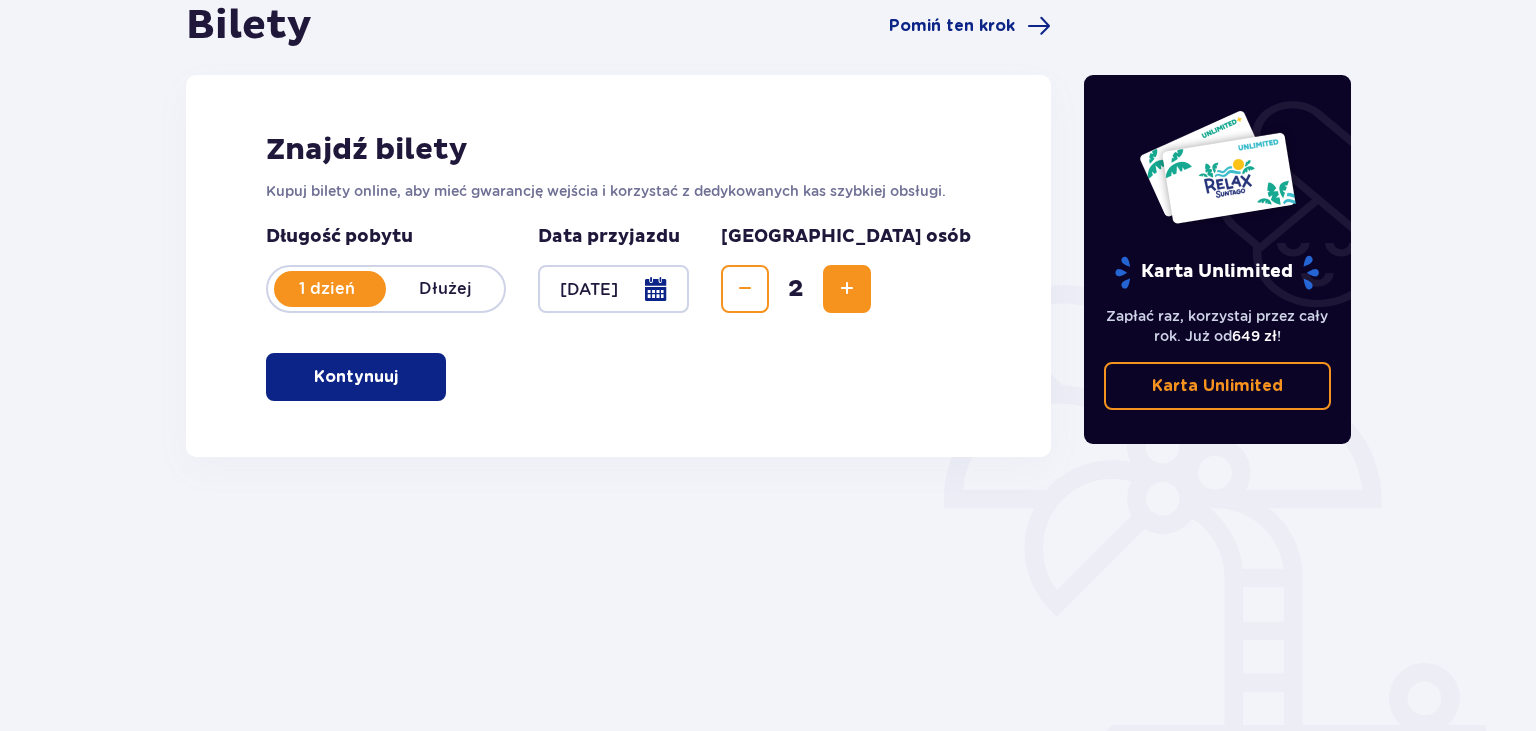 click at bounding box center (847, 289) 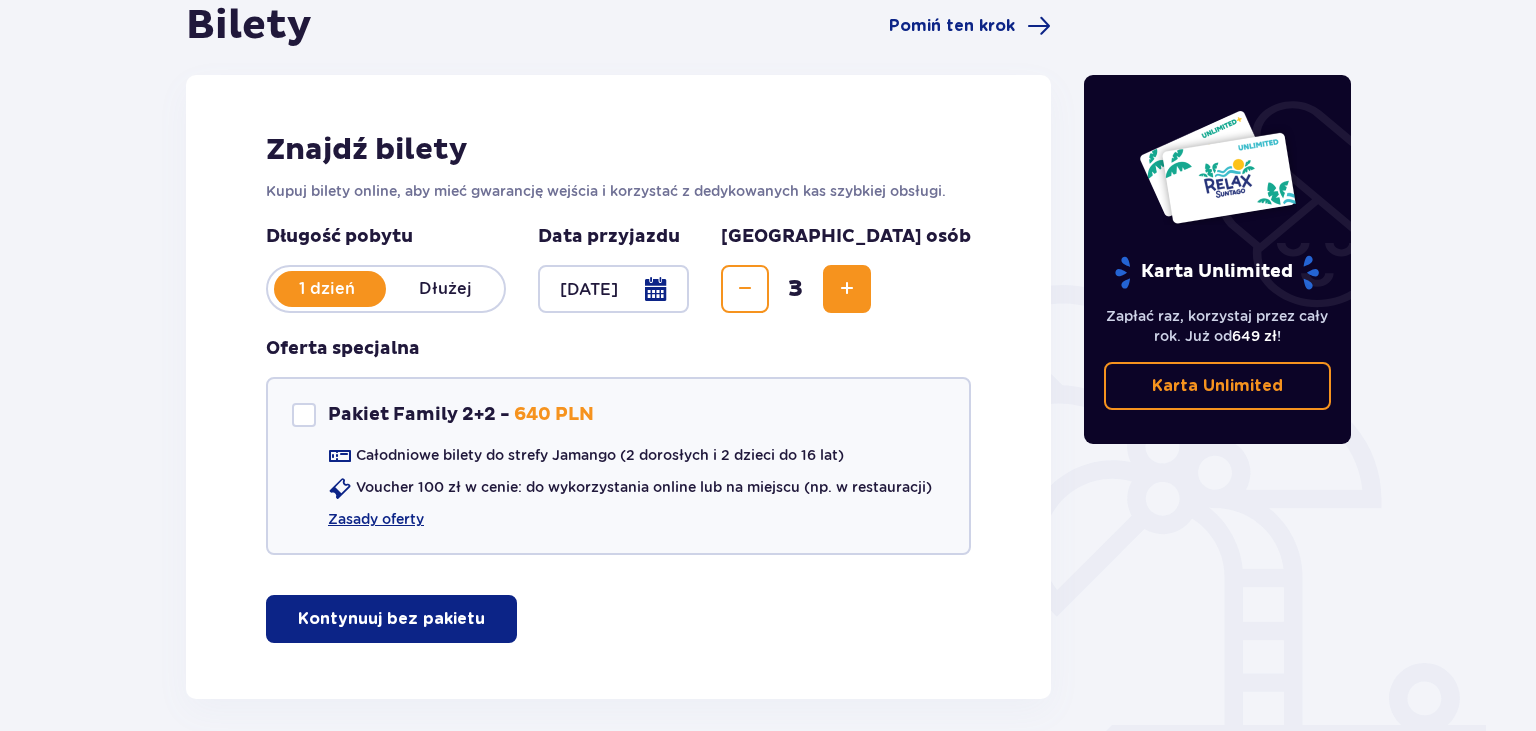 click at bounding box center [847, 289] 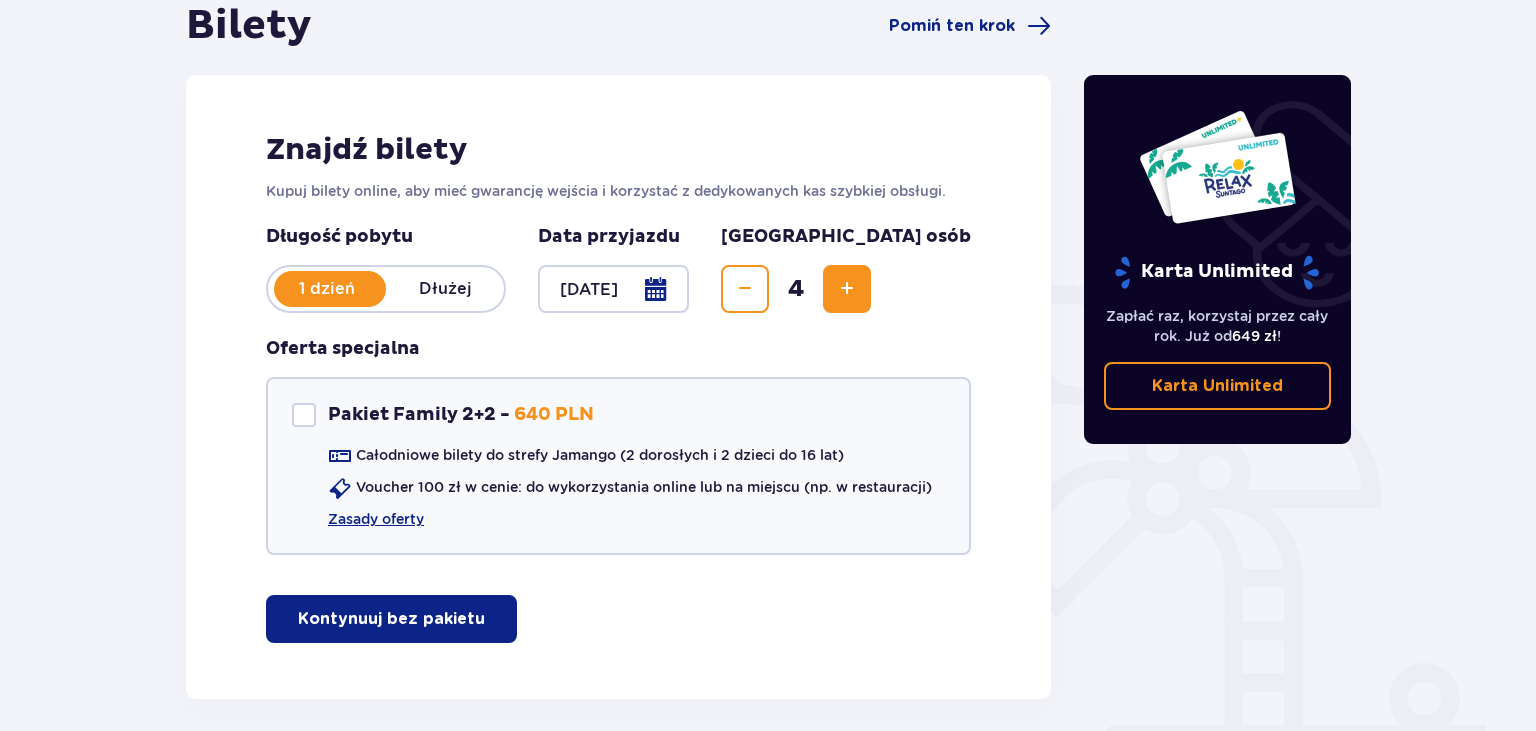 click at bounding box center (847, 289) 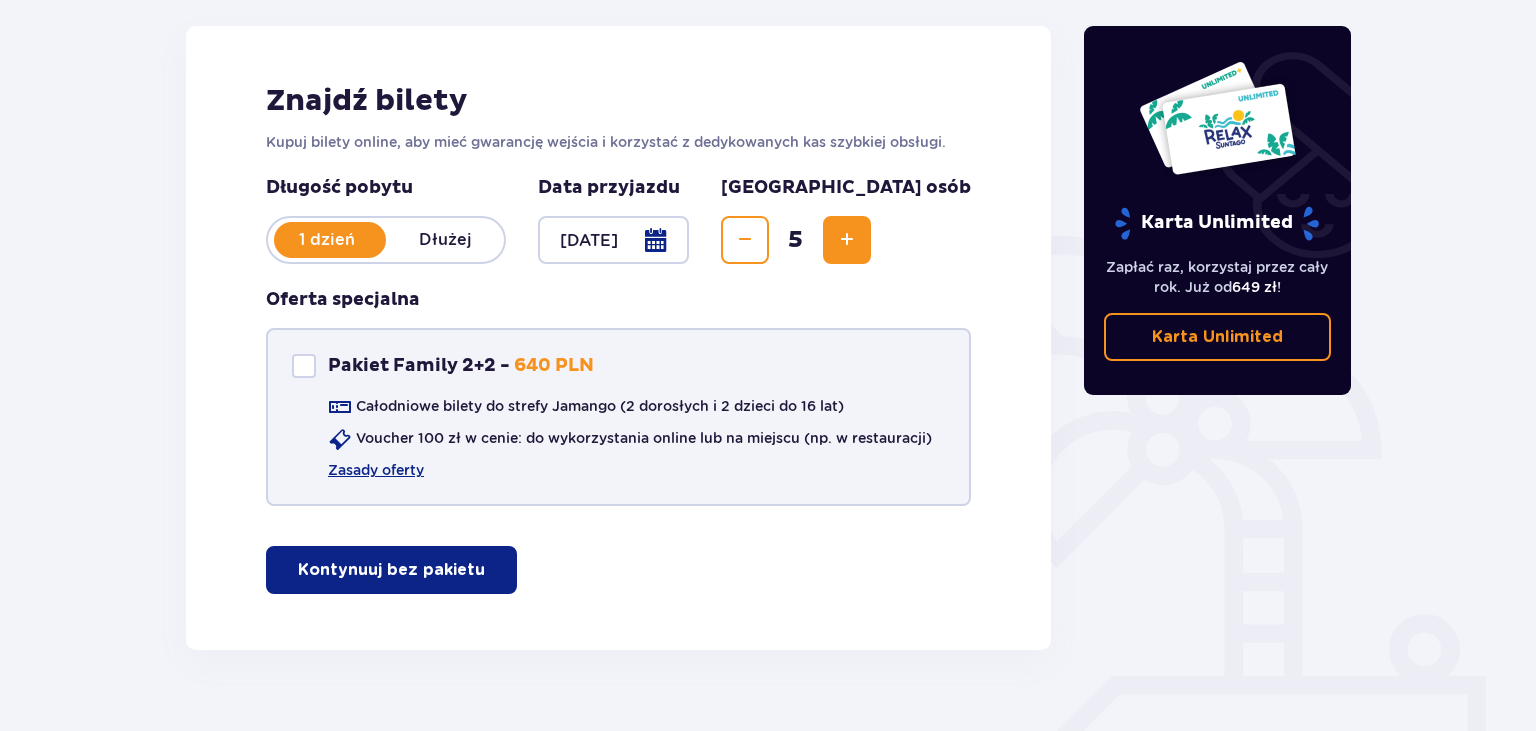 scroll, scrollTop: 298, scrollLeft: 0, axis: vertical 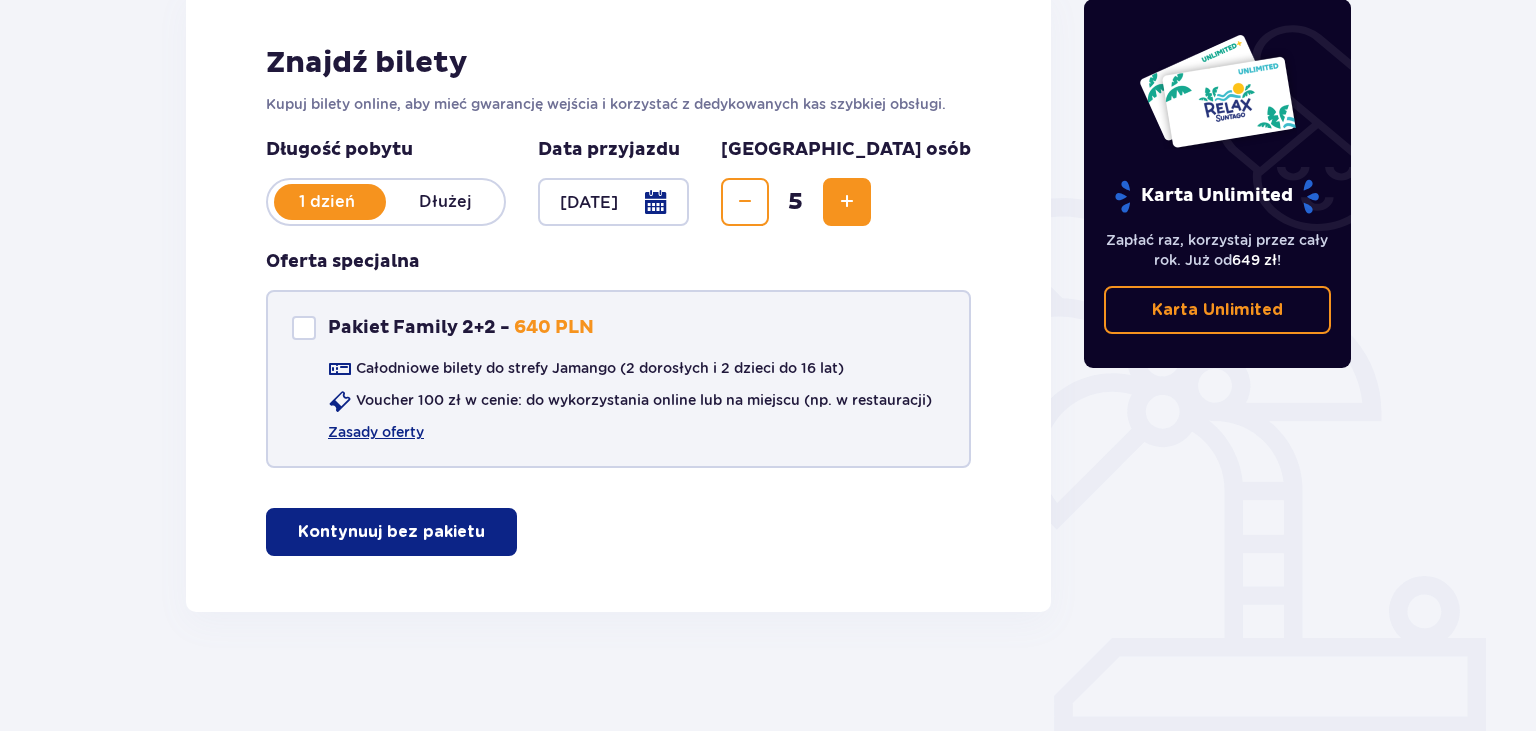 click at bounding box center (304, 328) 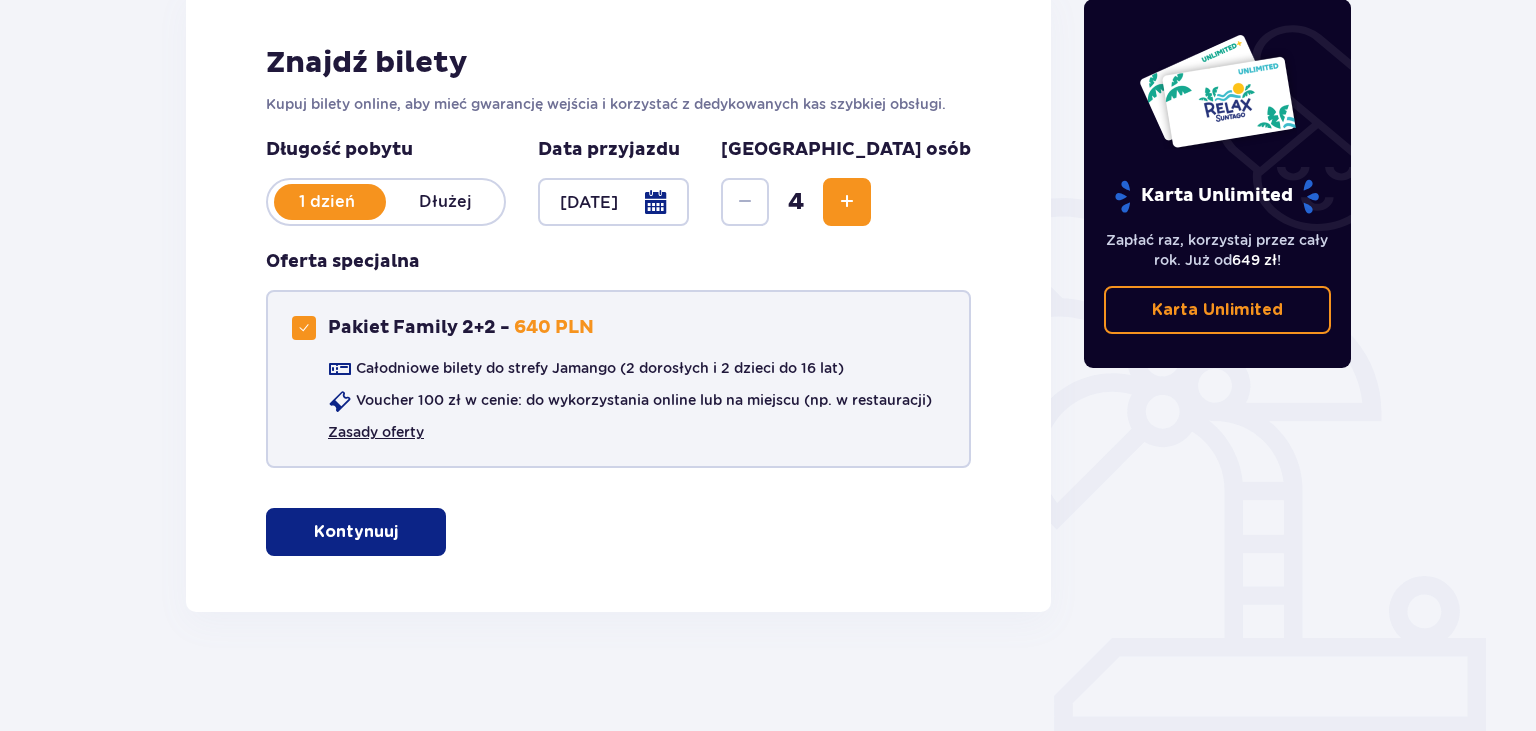 click on "Zasady oferty" at bounding box center (376, 432) 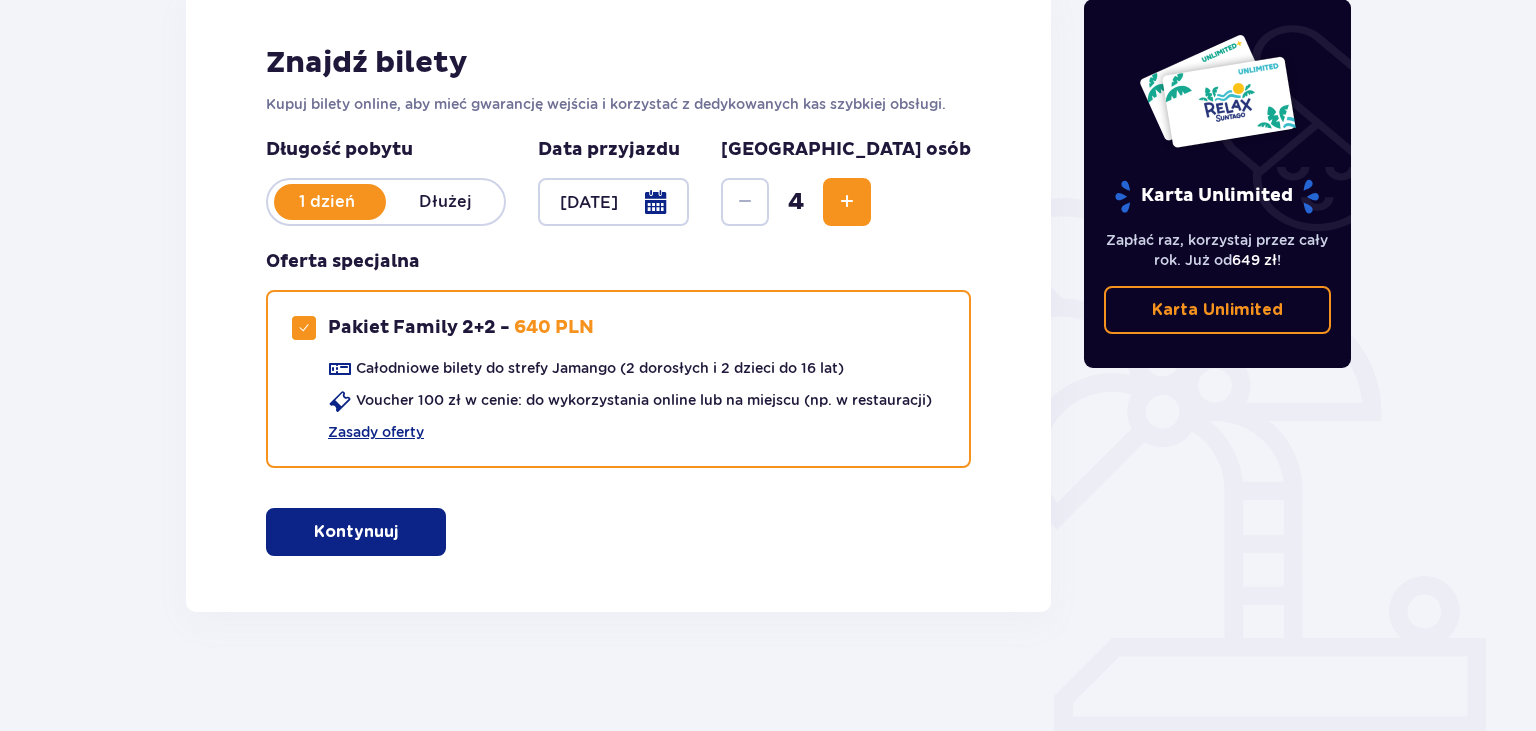 click at bounding box center (847, 202) 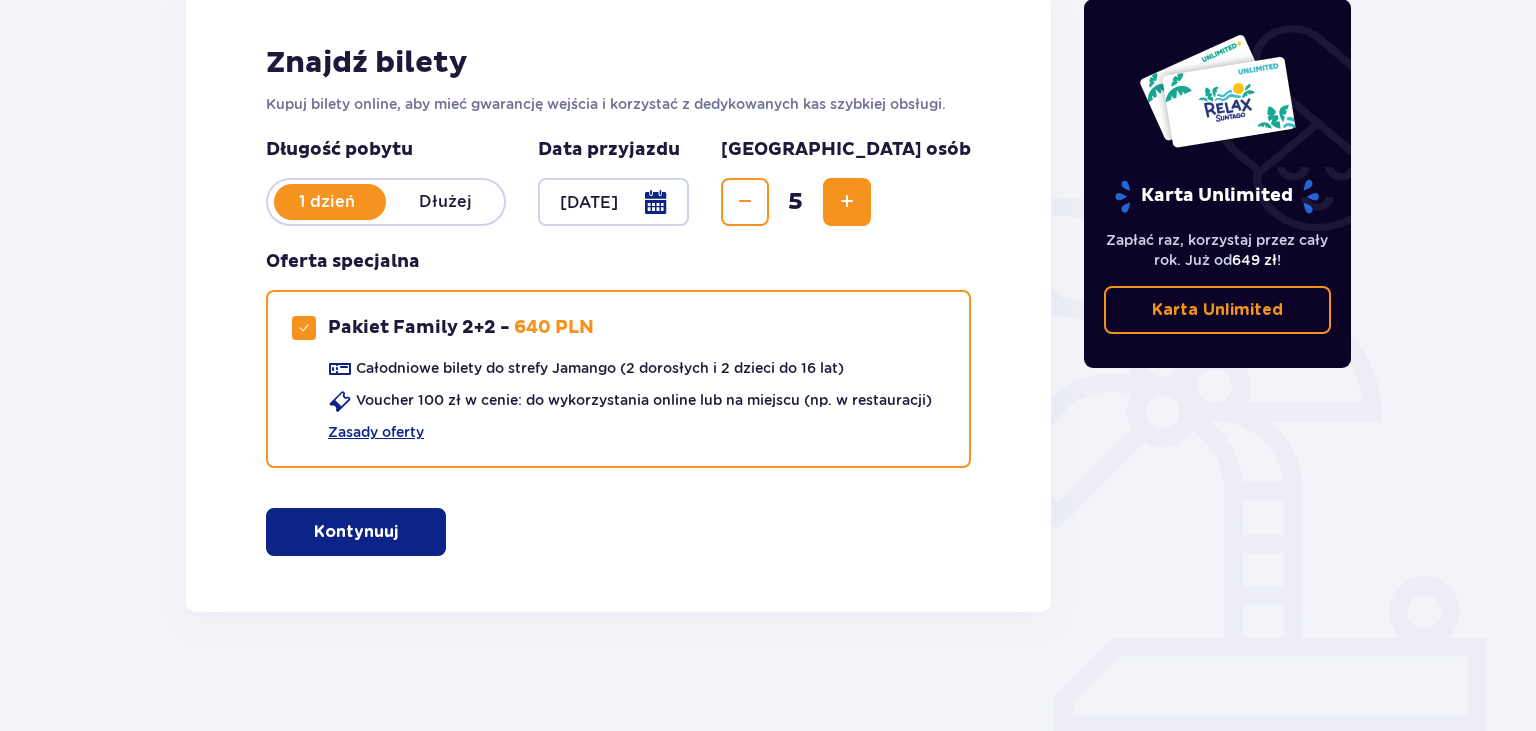 click on "Kontynuuj" at bounding box center [356, 532] 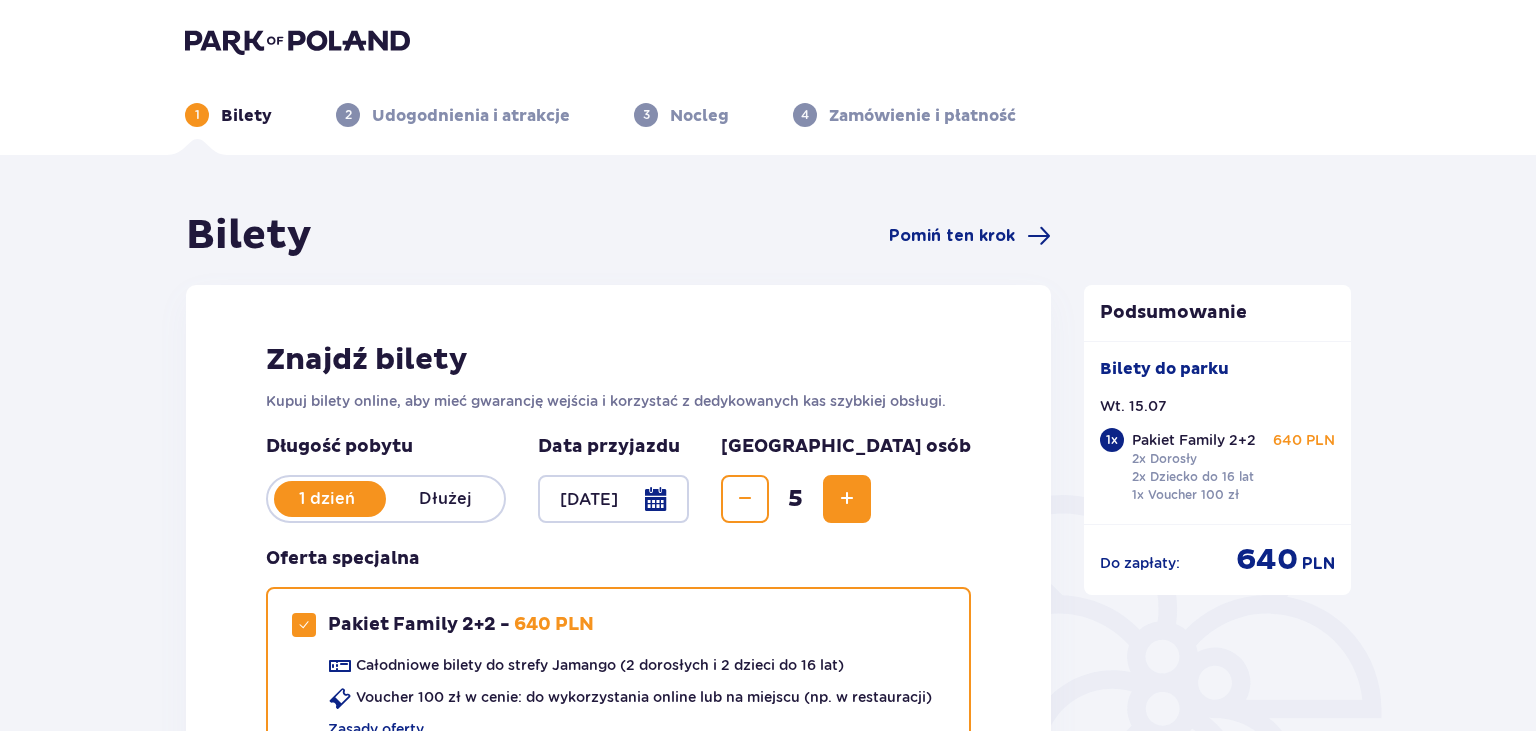 scroll, scrollTop: 0, scrollLeft: 0, axis: both 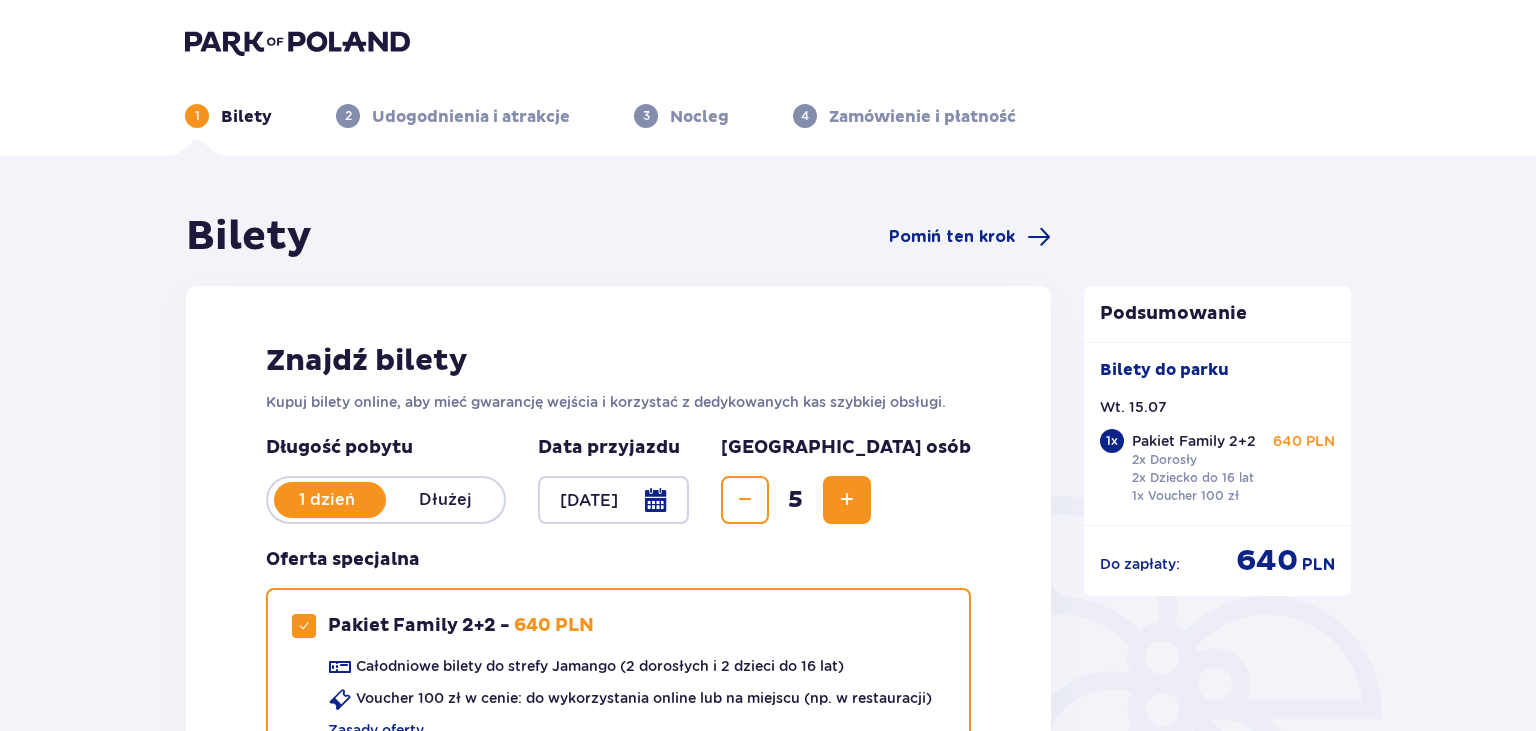 click on "1 Bilety 2 Udogodnienia i atrakcje 3 Nocleg 4 Zamówienie i płatność" at bounding box center (768, 78) 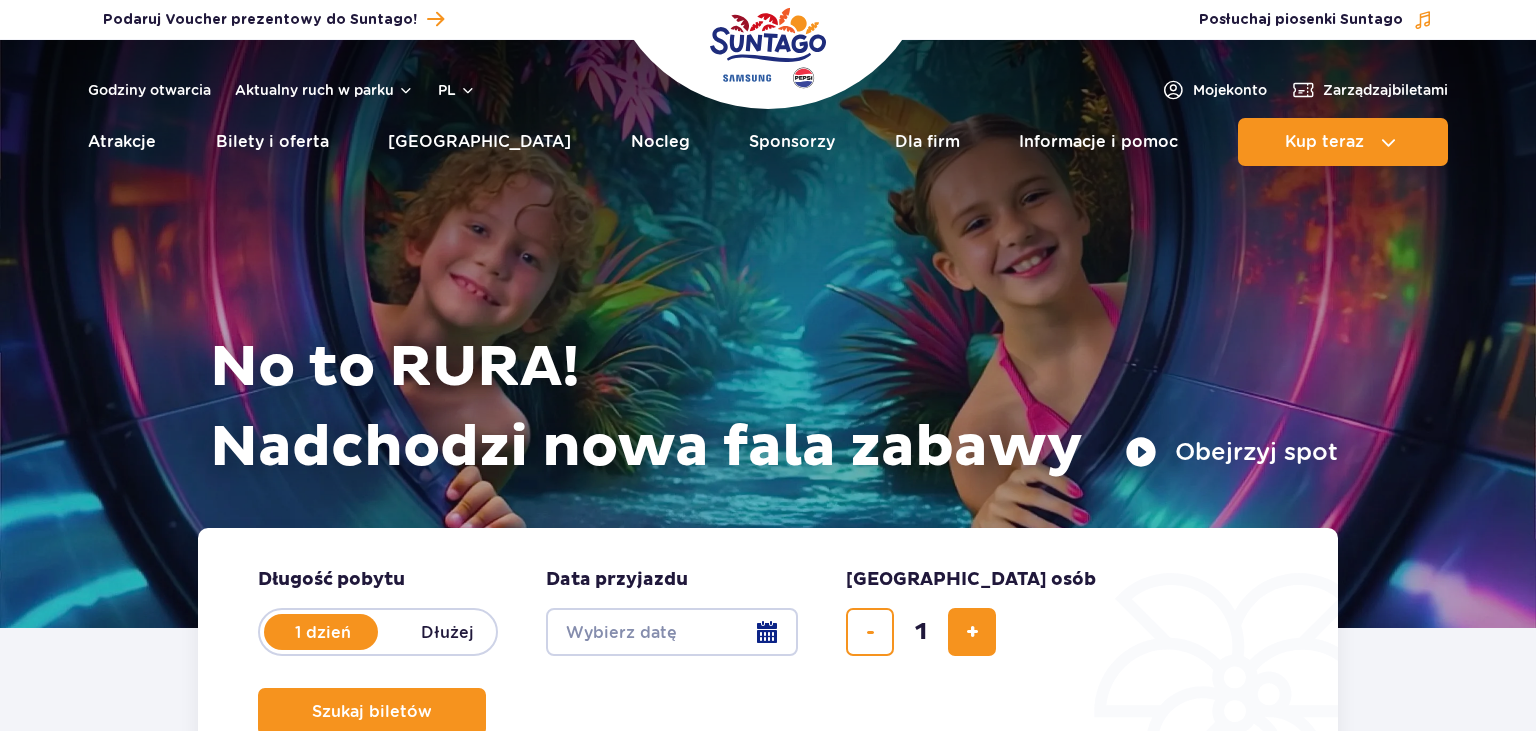 scroll, scrollTop: 0, scrollLeft: 0, axis: both 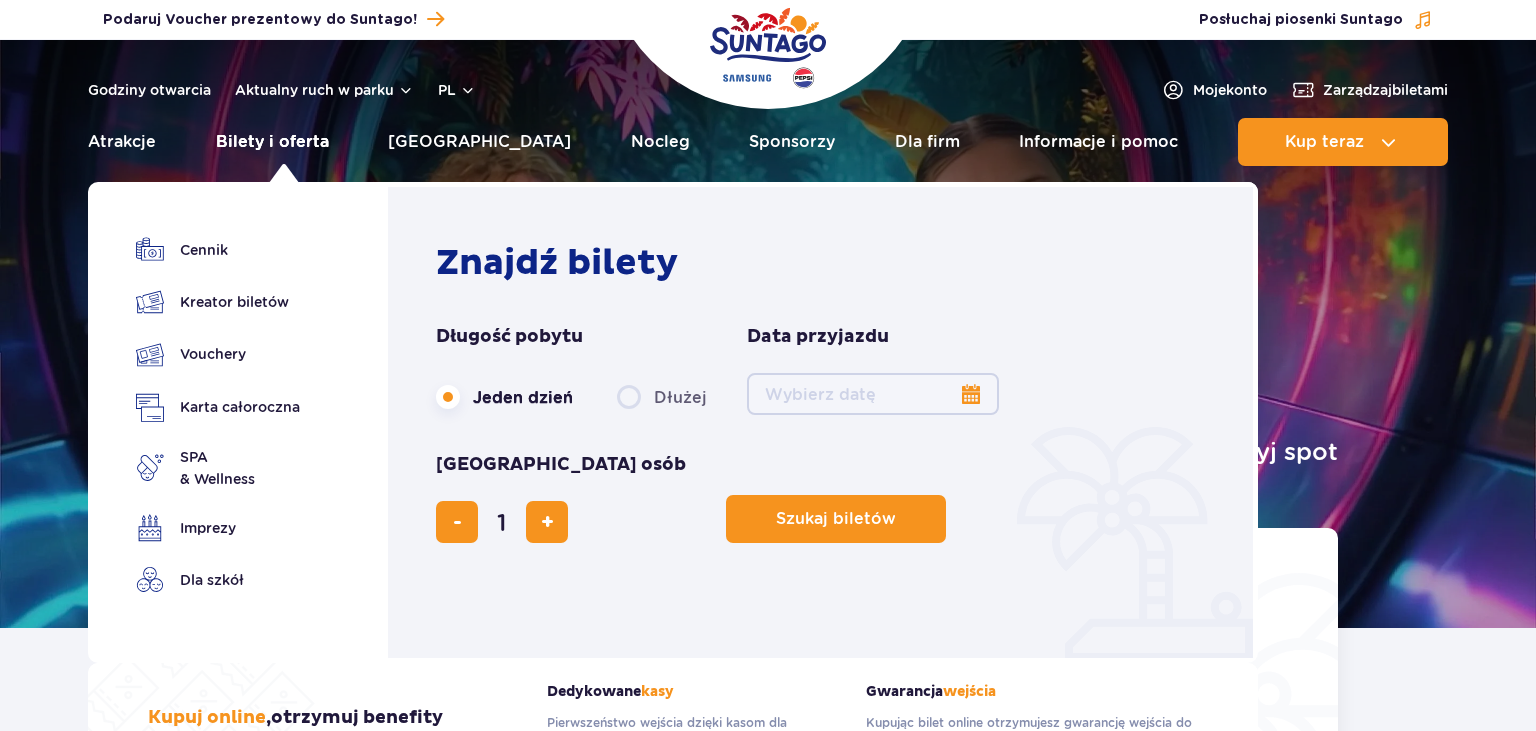 click on "Bilety i oferta" at bounding box center (272, 142) 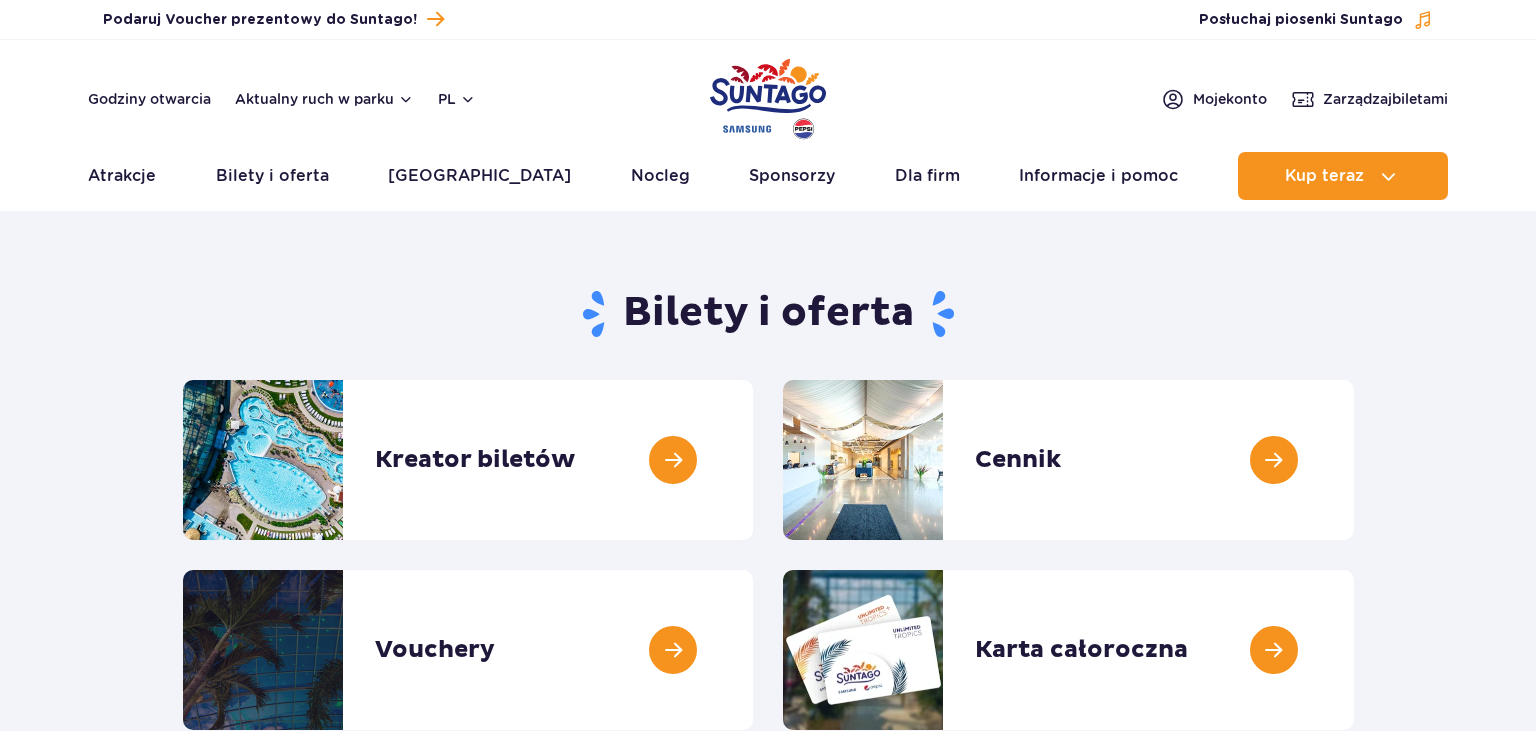 scroll, scrollTop: 0, scrollLeft: 0, axis: both 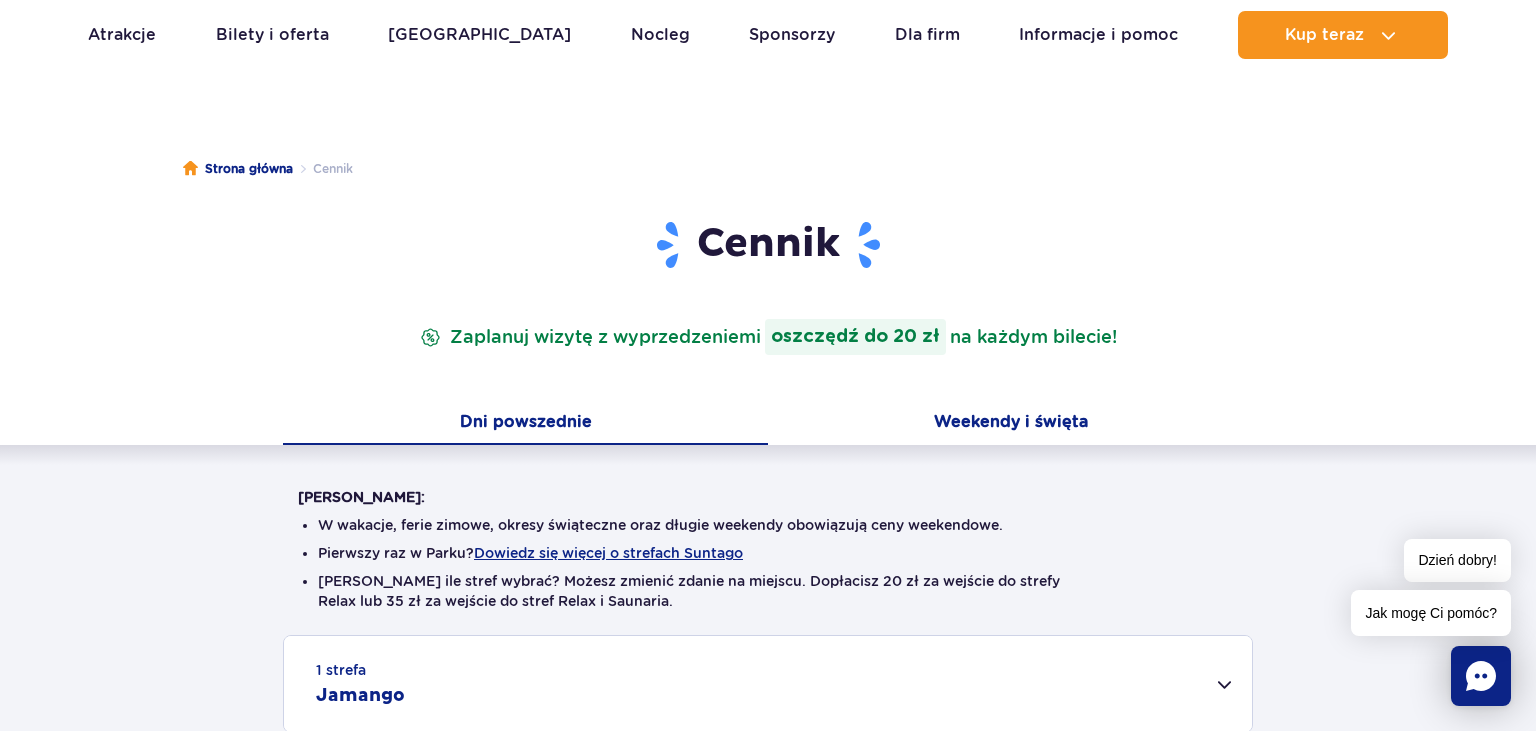 click on "Weekendy i święta" at bounding box center [1010, 424] 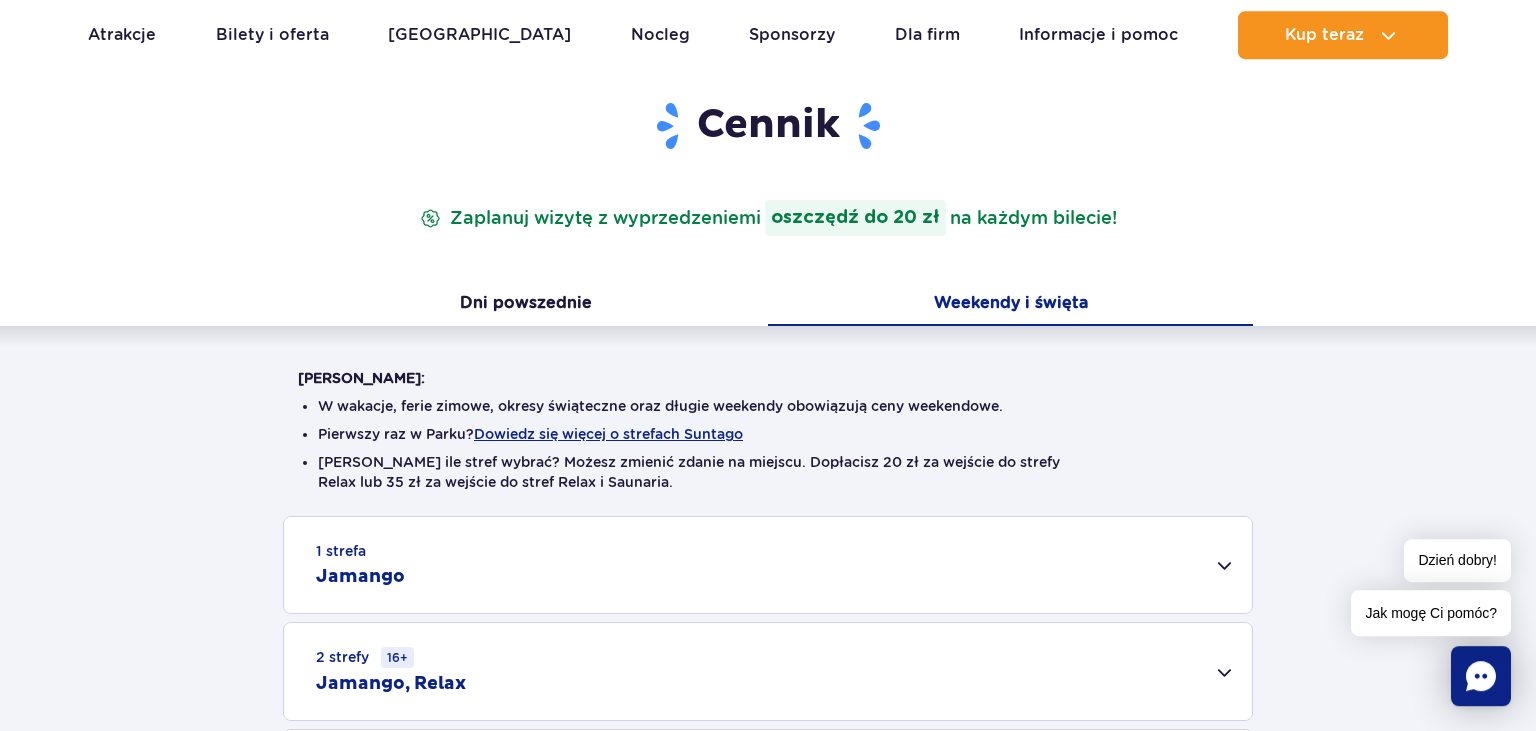 scroll, scrollTop: 422, scrollLeft: 0, axis: vertical 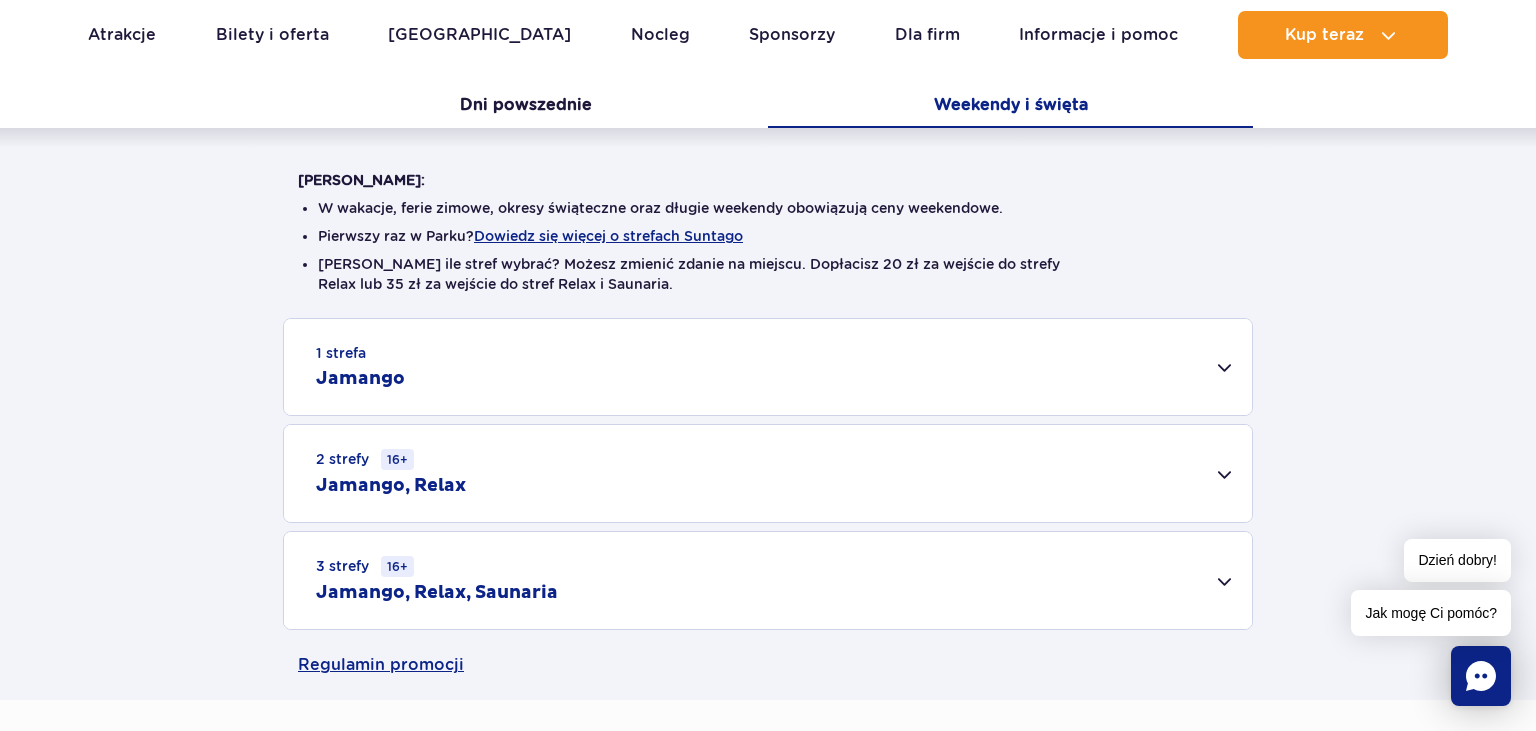 click on "1 strefa
Jamango" at bounding box center (768, 367) 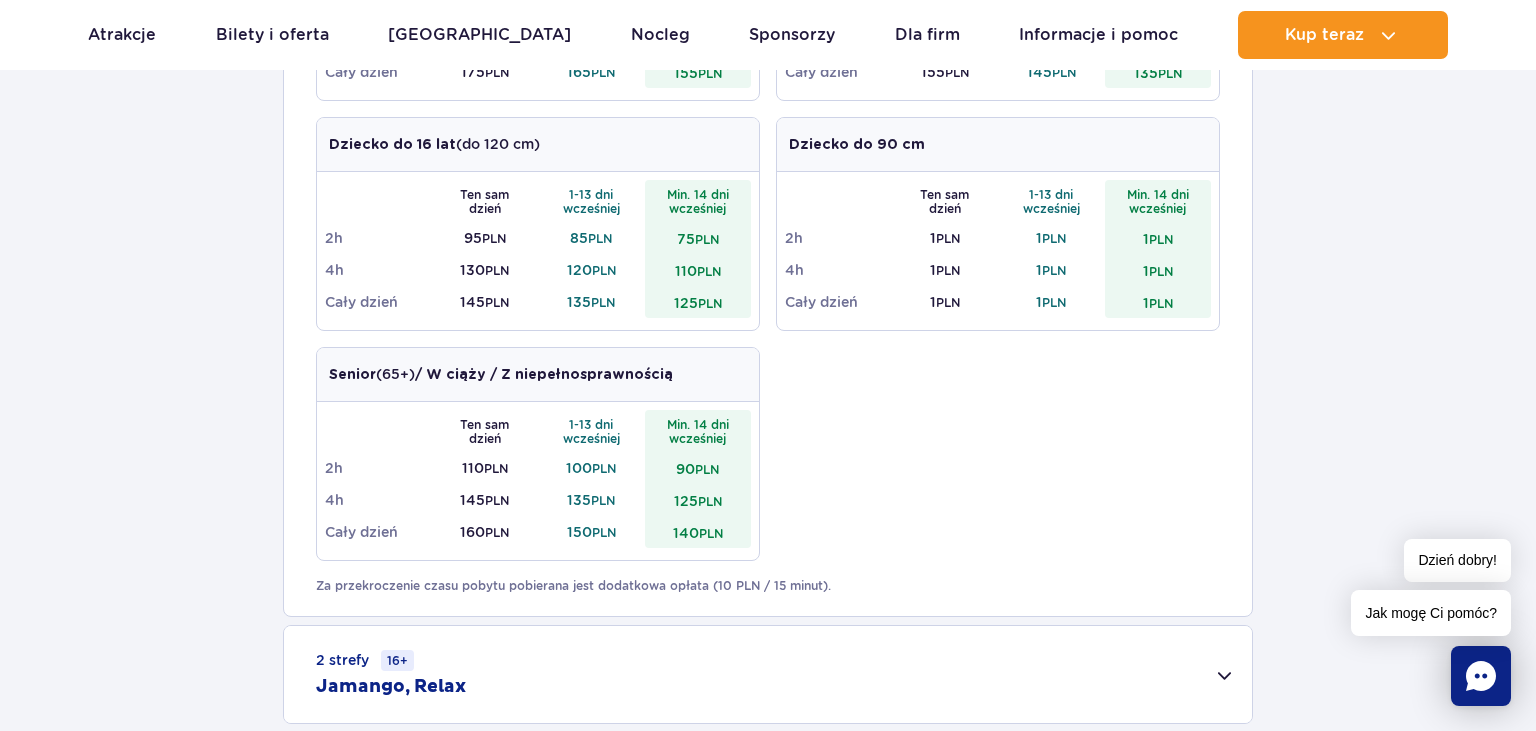 scroll, scrollTop: 1267, scrollLeft: 0, axis: vertical 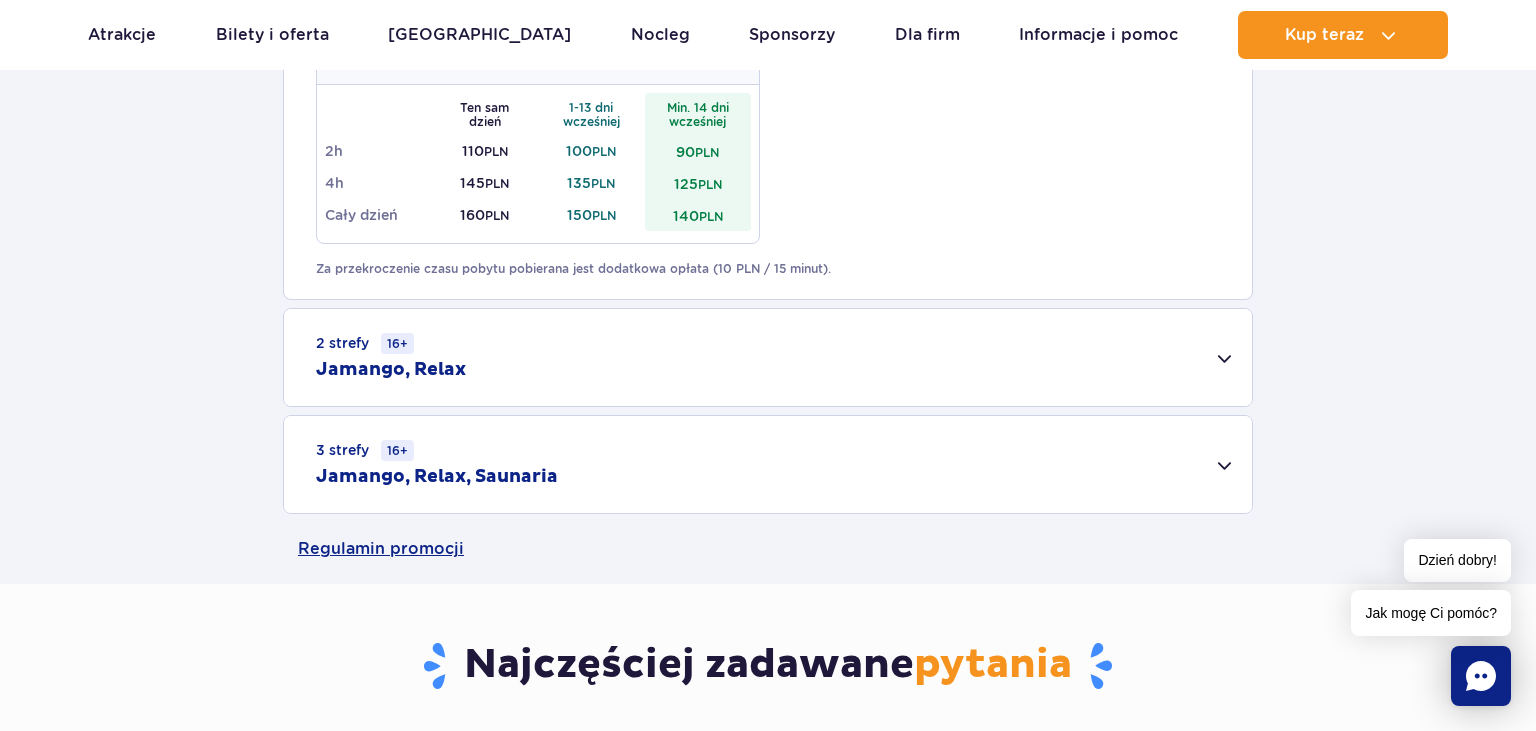 click on "2 strefy  16+
Jamango, Relax" at bounding box center [768, 357] 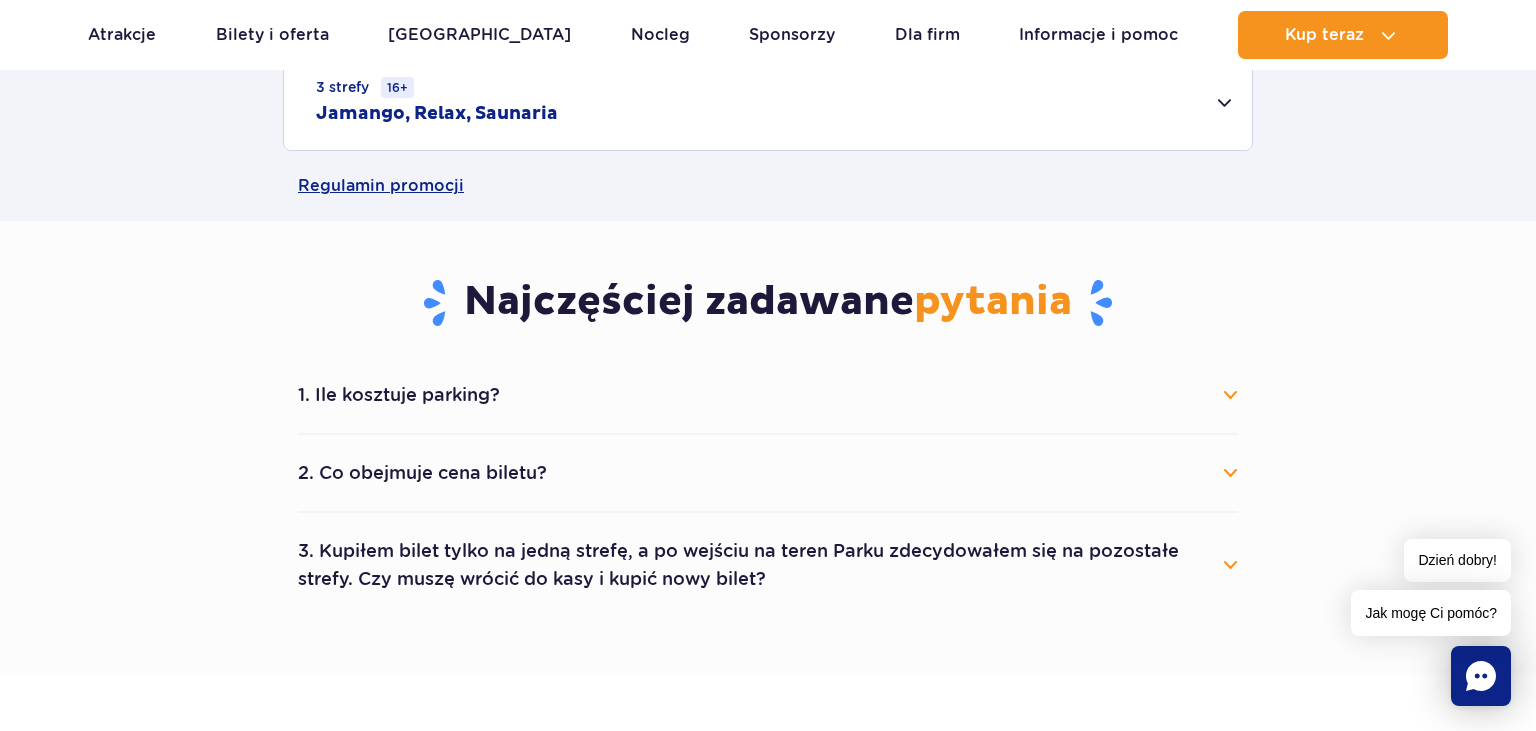 scroll, scrollTop: 2006, scrollLeft: 0, axis: vertical 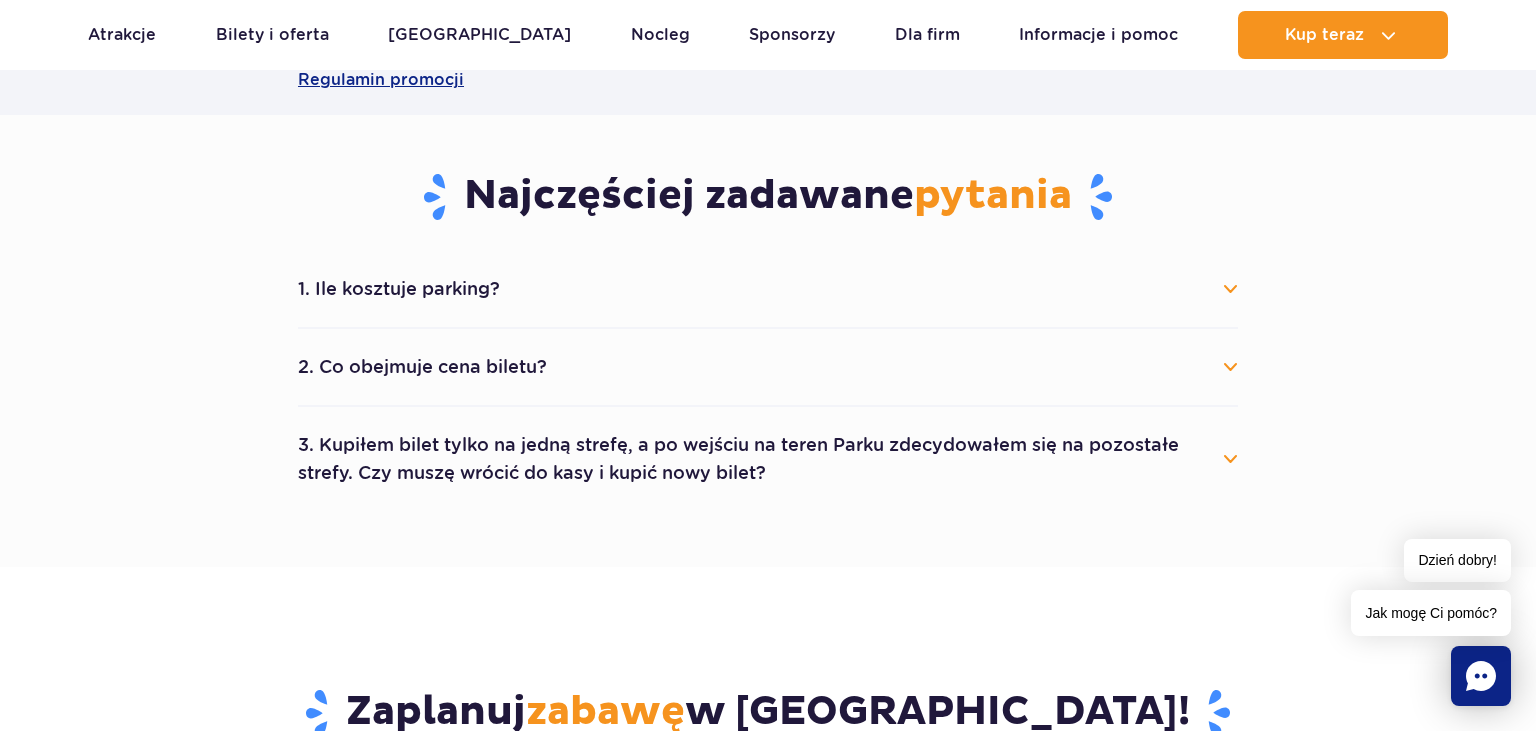 click on "2. Co obejmuje cena biletu?" at bounding box center (768, 367) 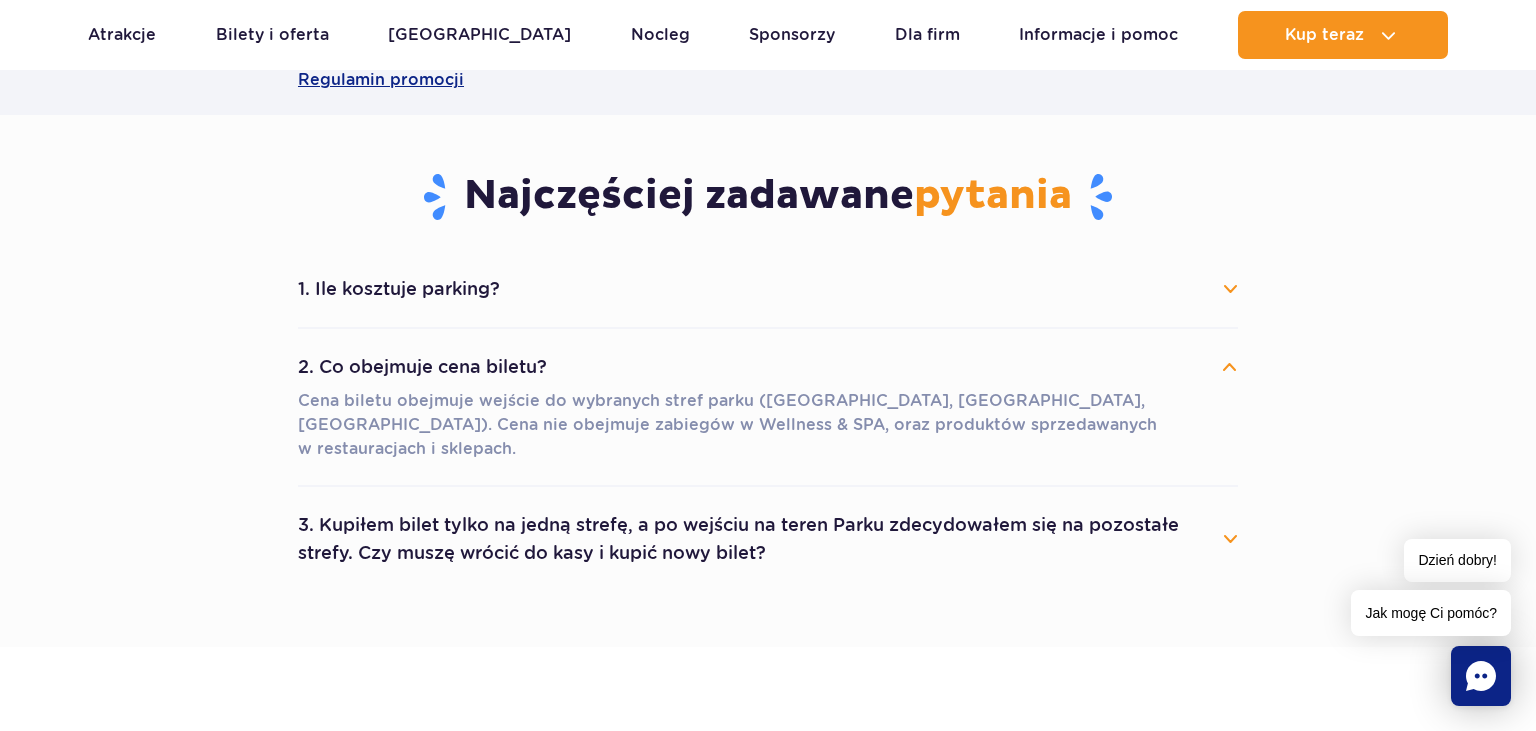 click on "3. Kupiłem bilet tylko na jedną strefę, a po wejściu na teren Parku zdecydowałem się na pozostałe strefy. Czy muszę wrócić do kasy i kupić nowy bilet?" at bounding box center (768, 539) 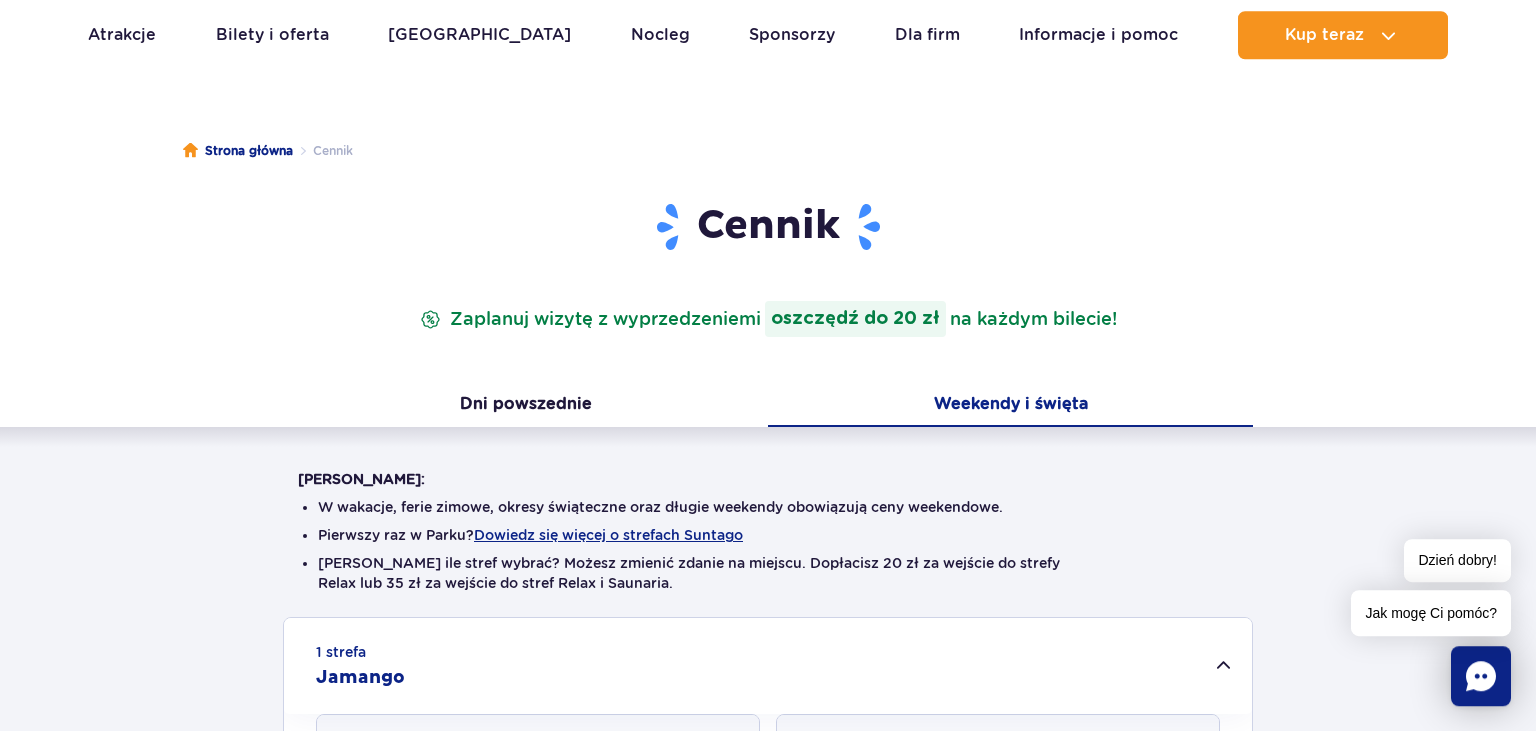 scroll, scrollTop: 211, scrollLeft: 0, axis: vertical 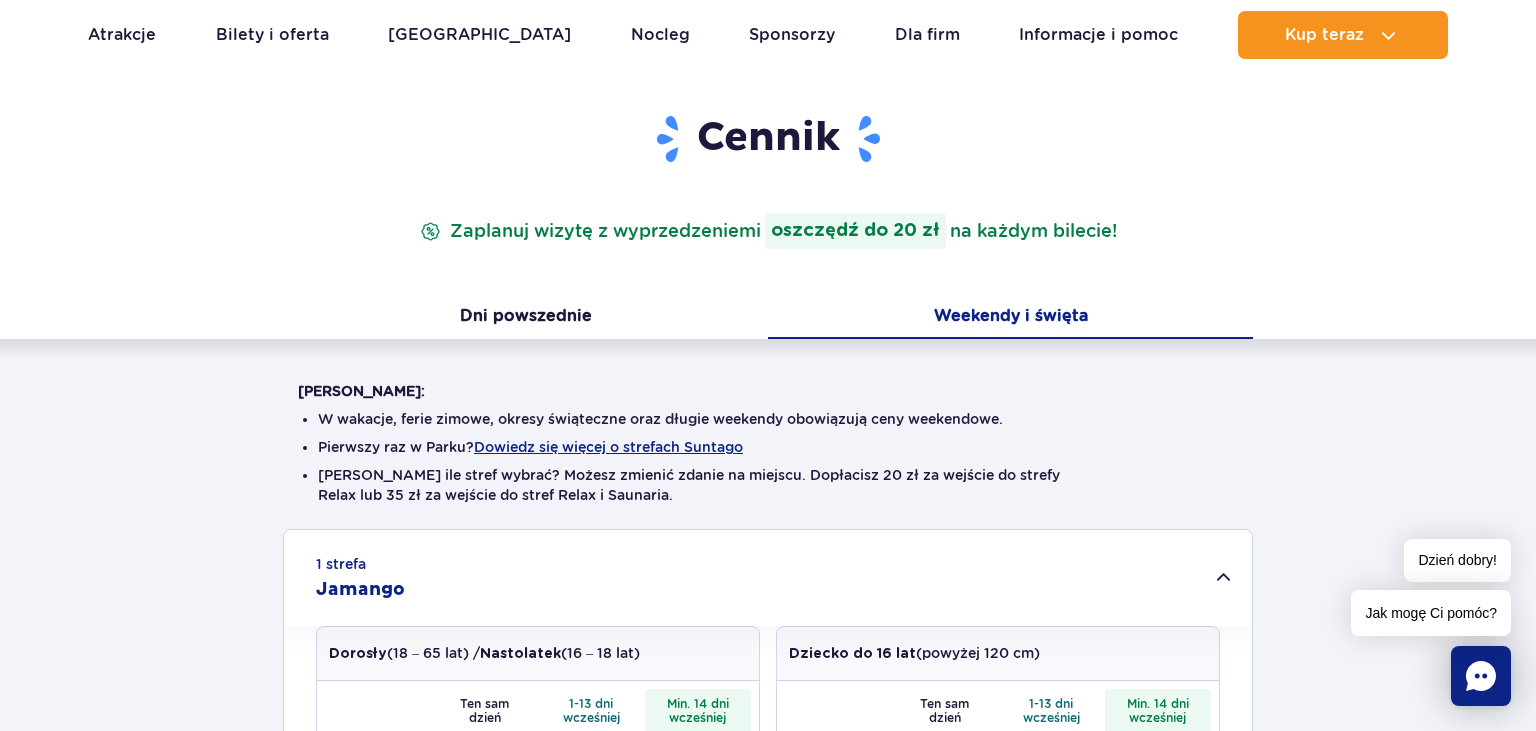 click 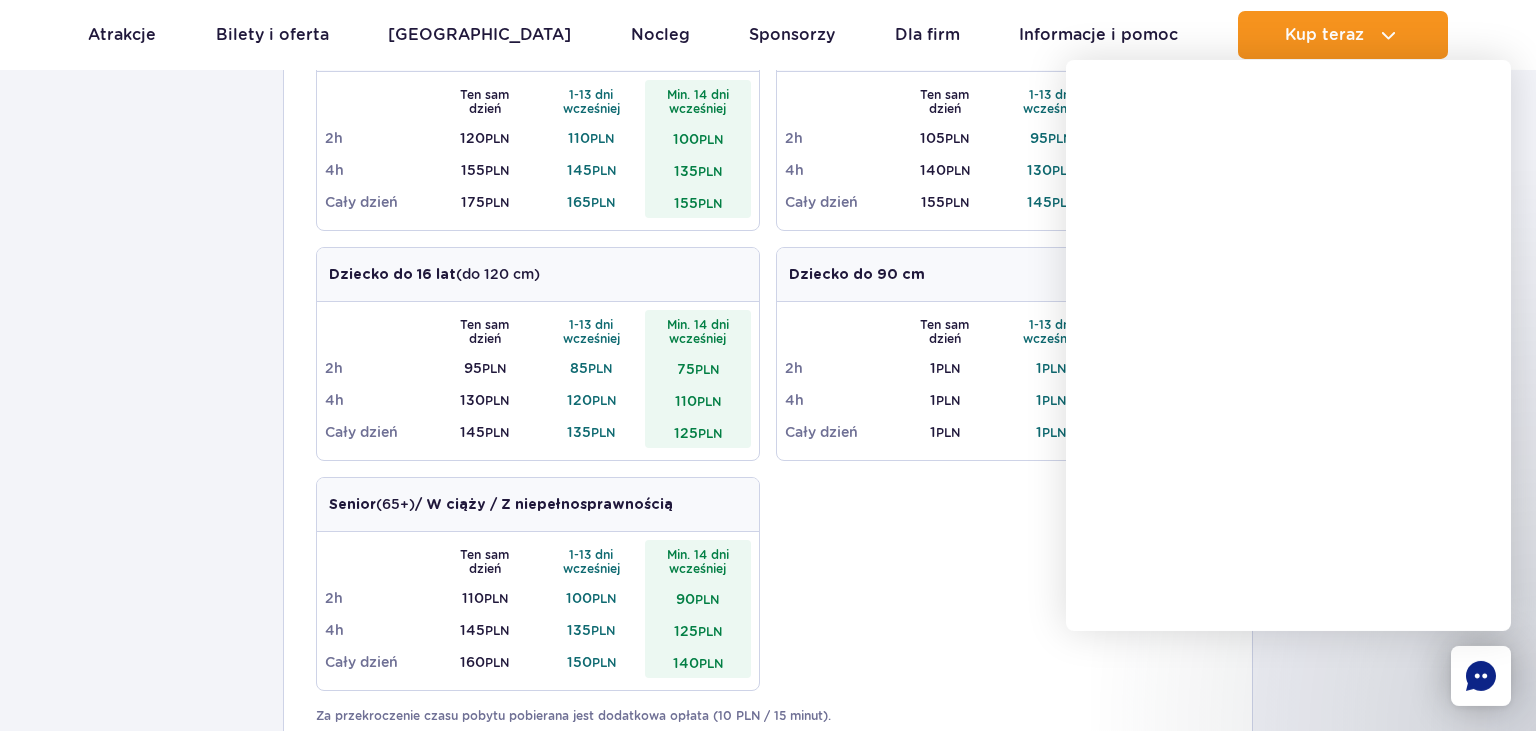 scroll, scrollTop: 844, scrollLeft: 0, axis: vertical 